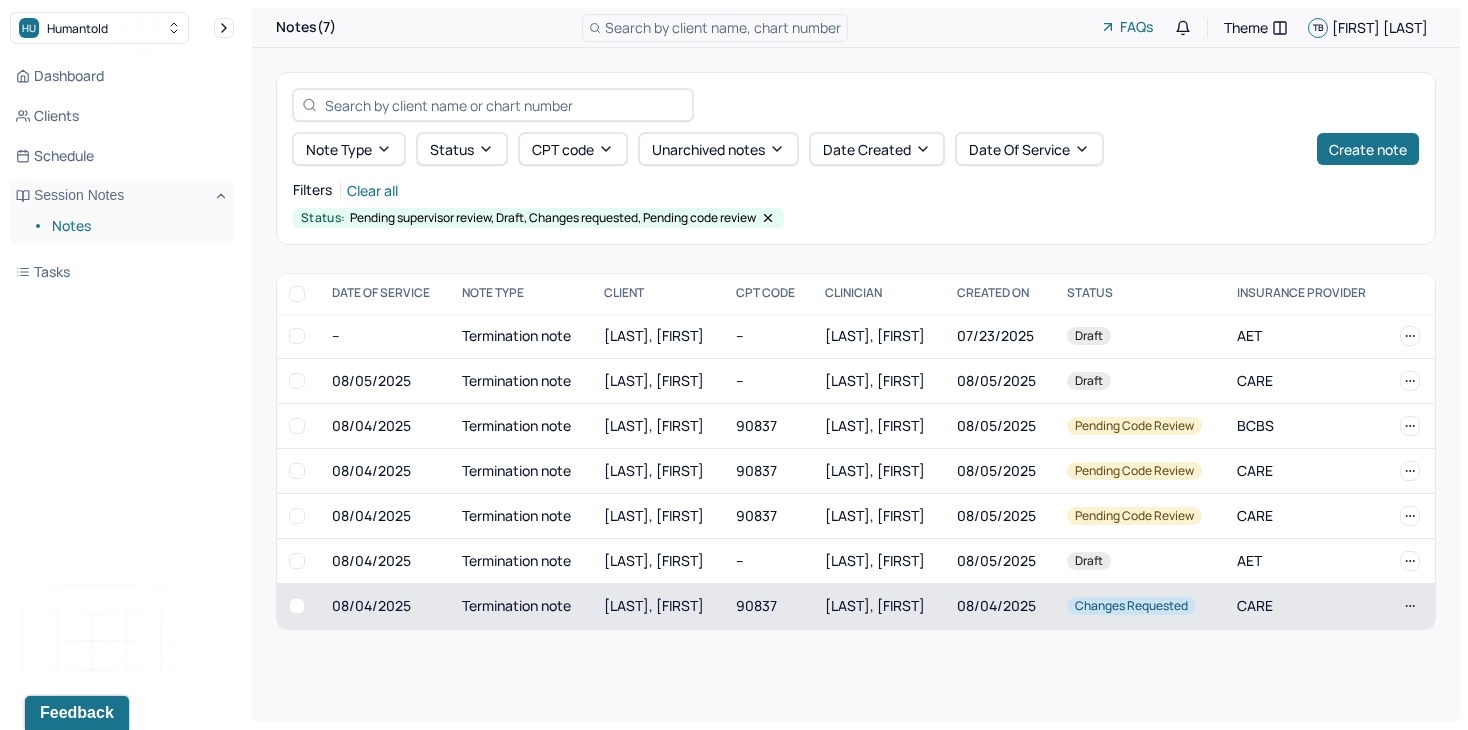scroll, scrollTop: 0, scrollLeft: 0, axis: both 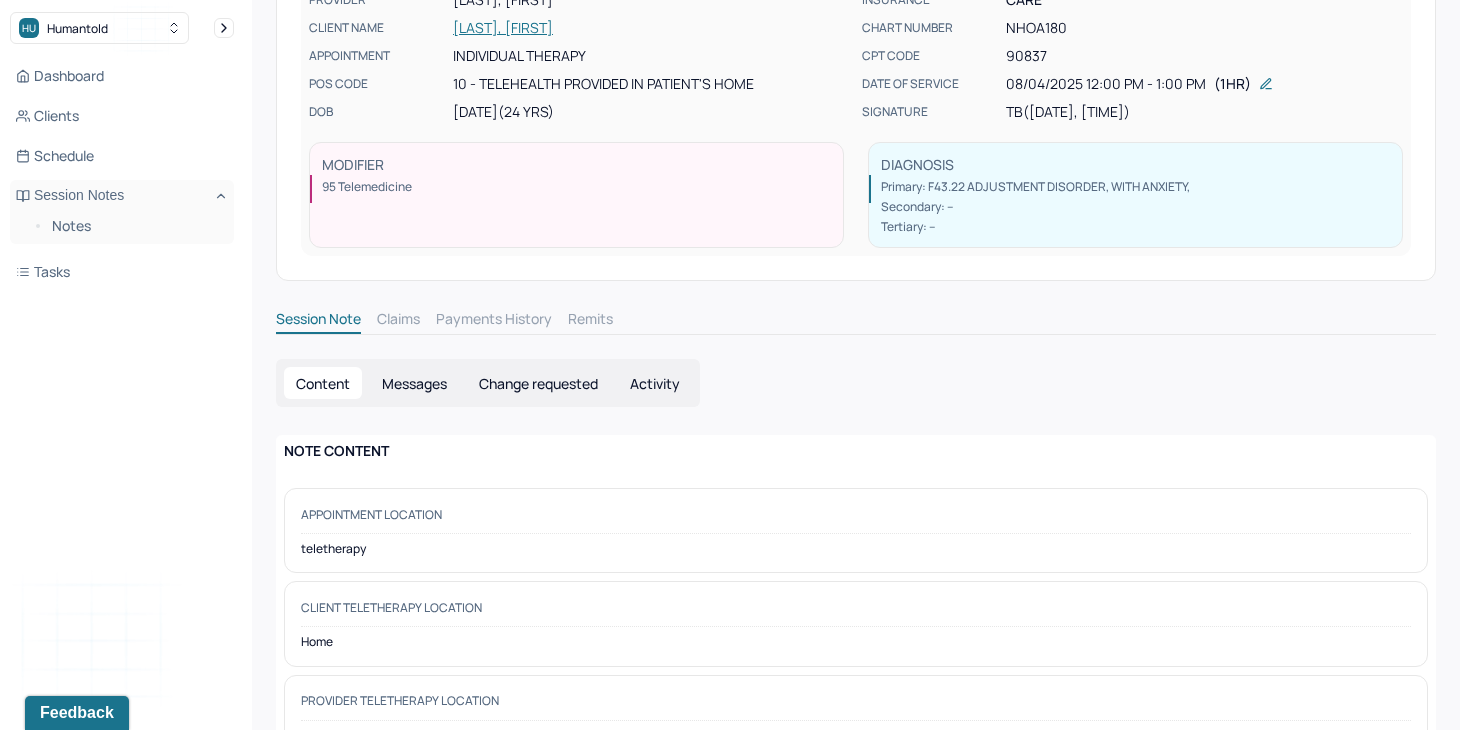 click on "Change requested" at bounding box center (538, 383) 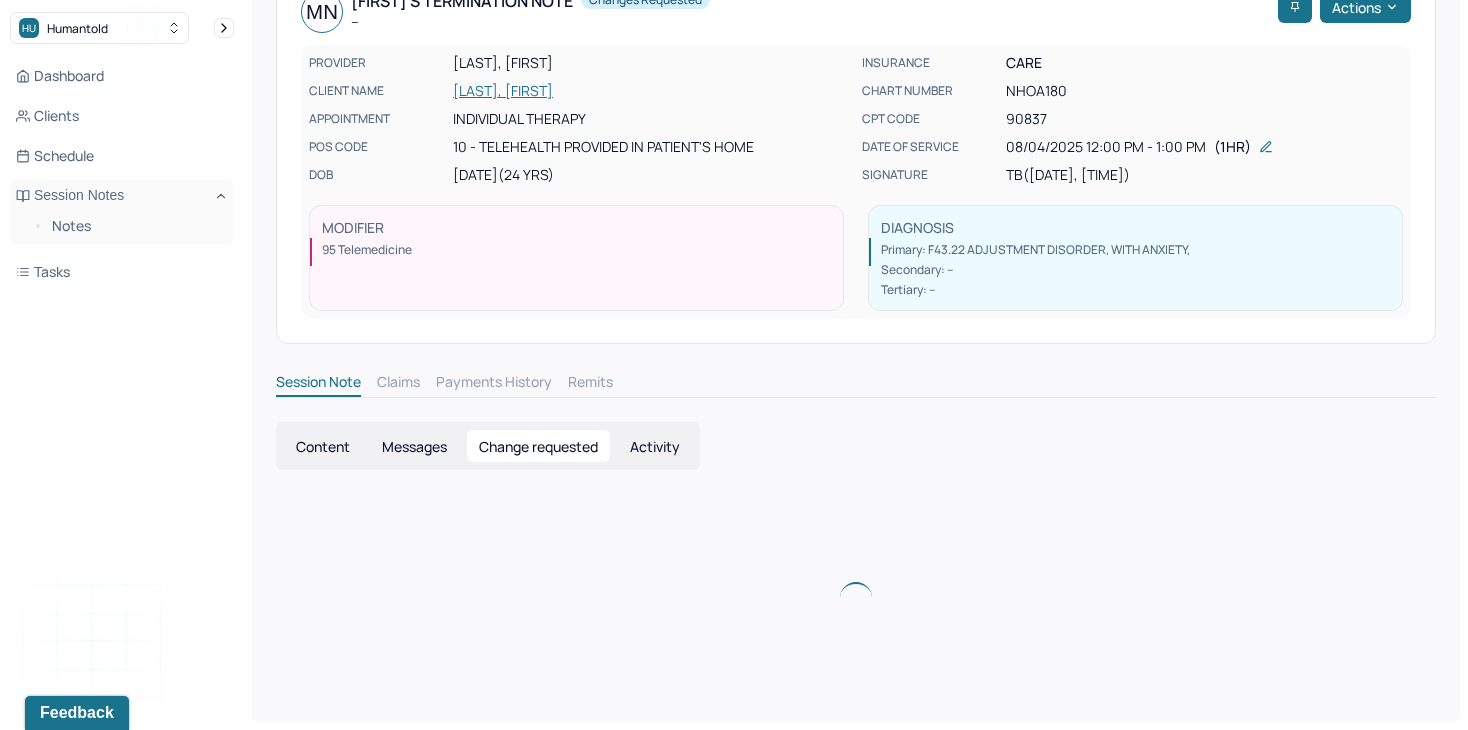 scroll, scrollTop: 0, scrollLeft: 0, axis: both 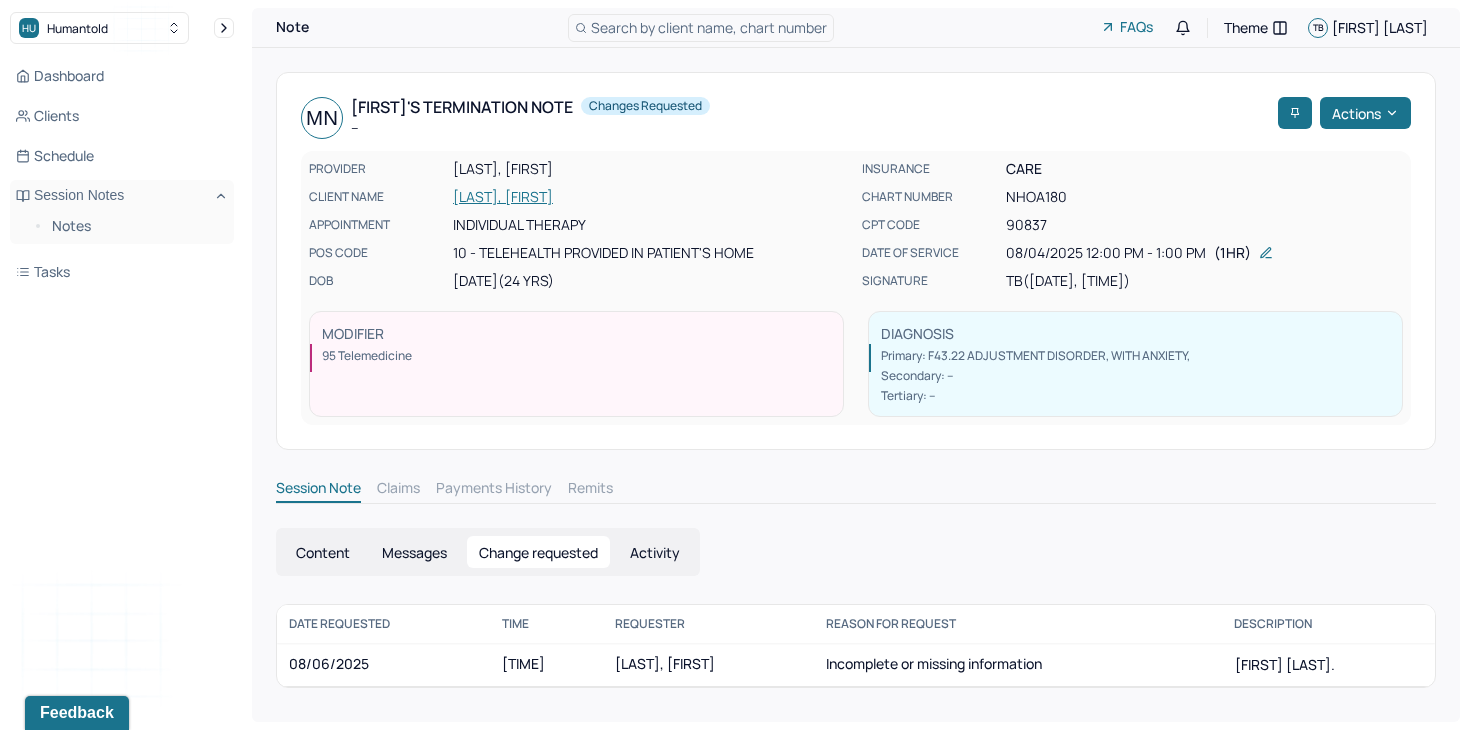click on "[LAST], [FIRST]" at bounding box center [665, 663] 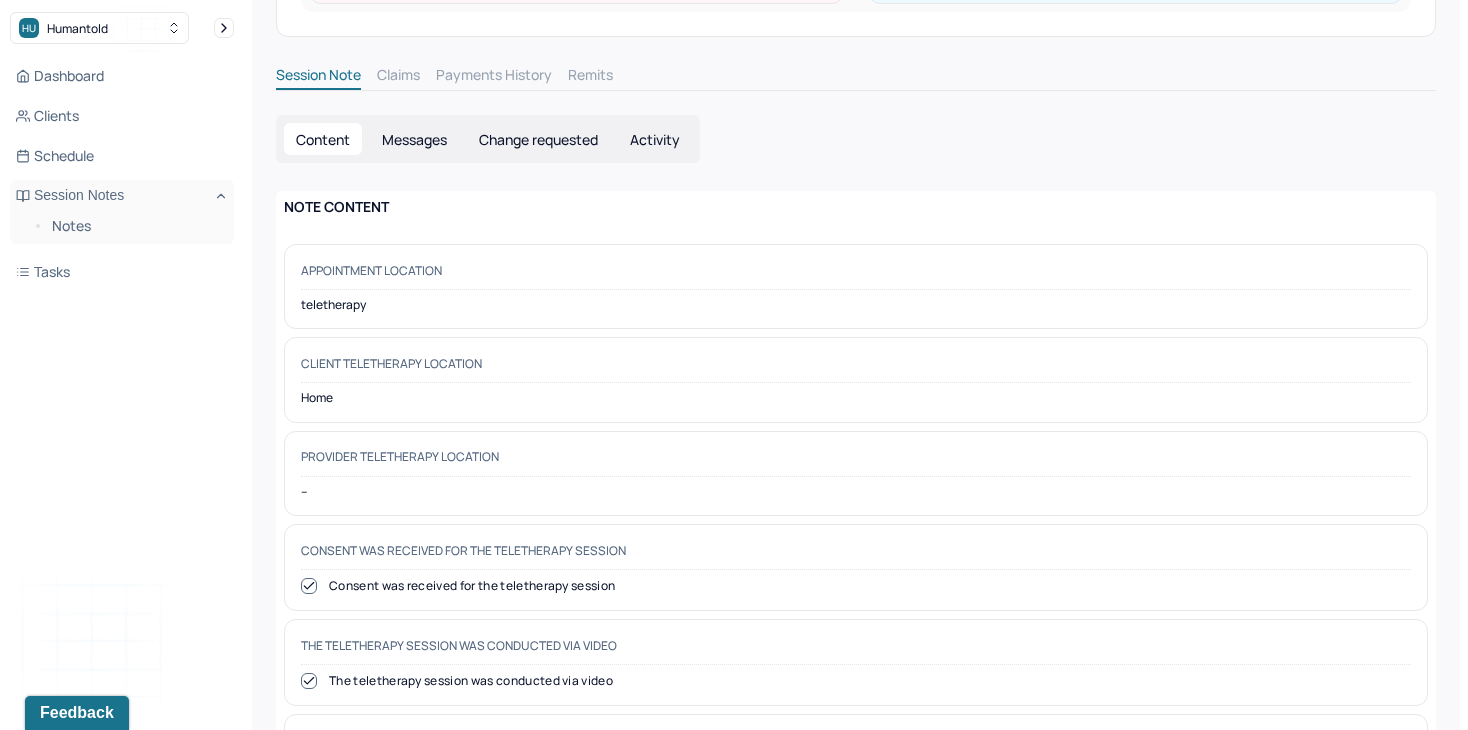 scroll, scrollTop: 415, scrollLeft: 0, axis: vertical 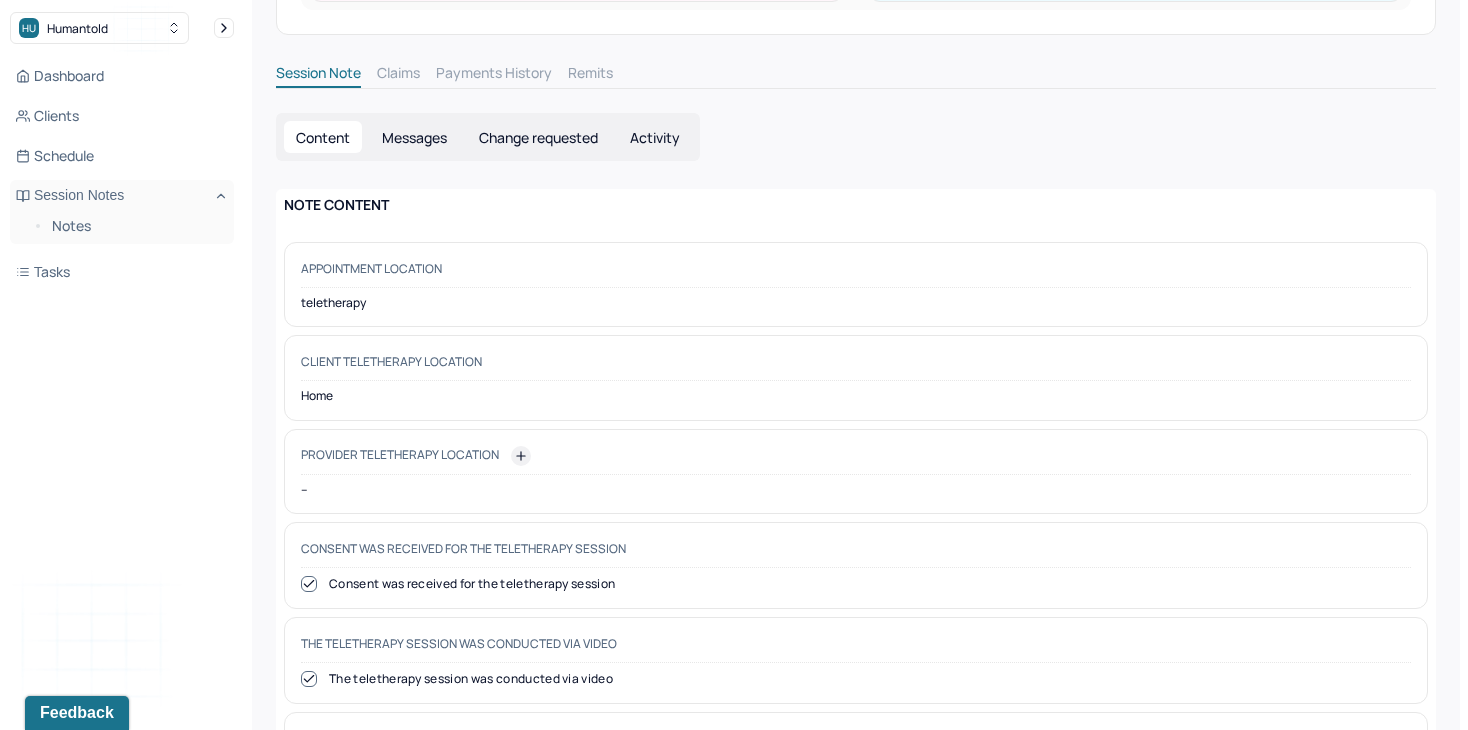 click 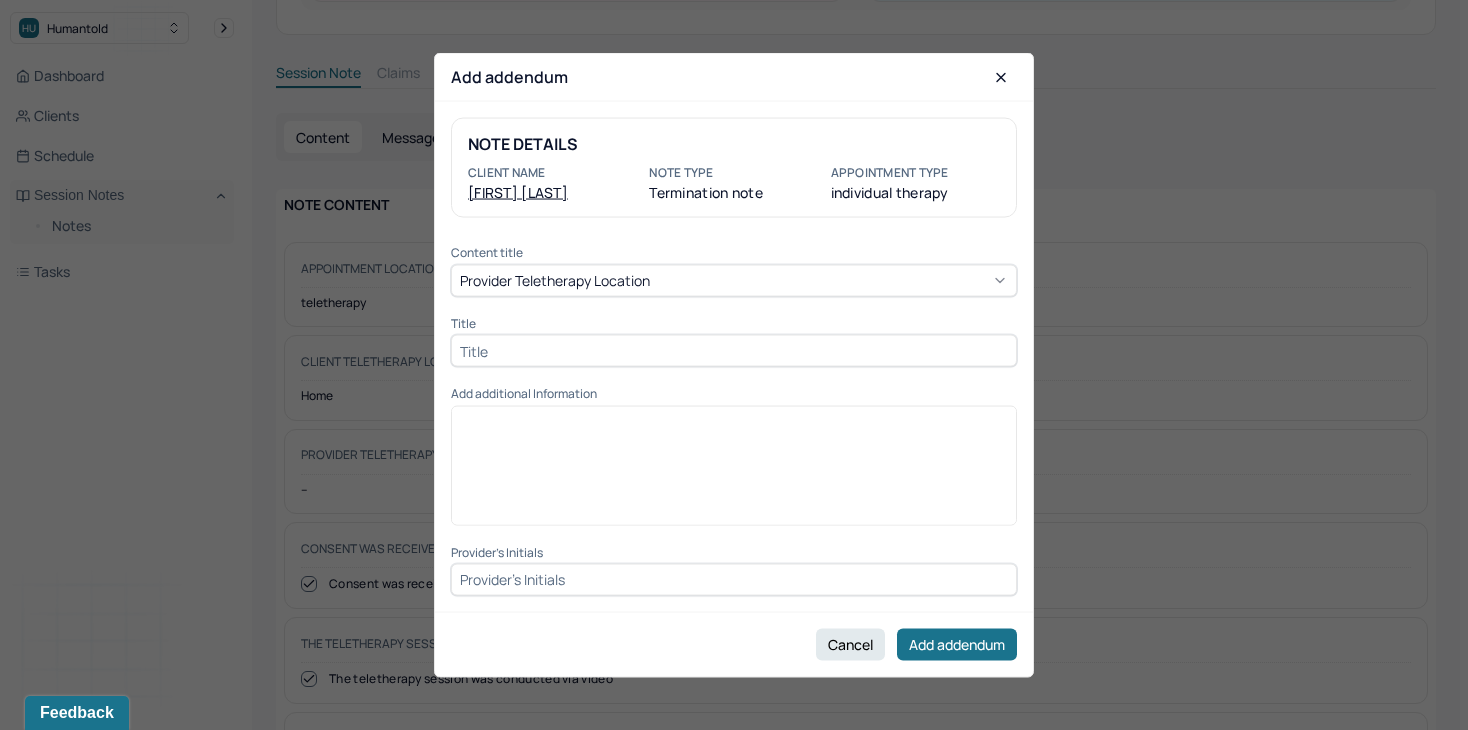 click at bounding box center (734, 351) 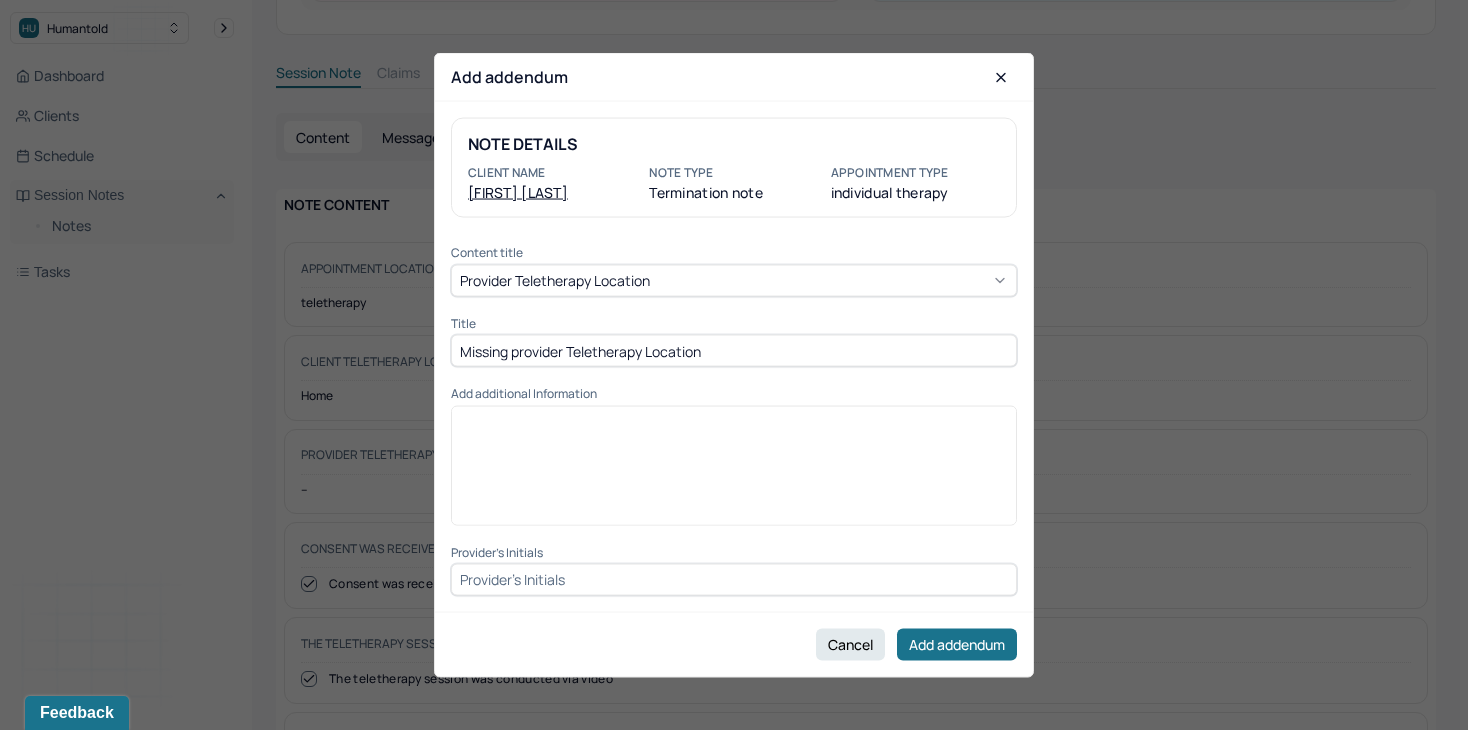 type on "Missing provider Teletherapy Location" 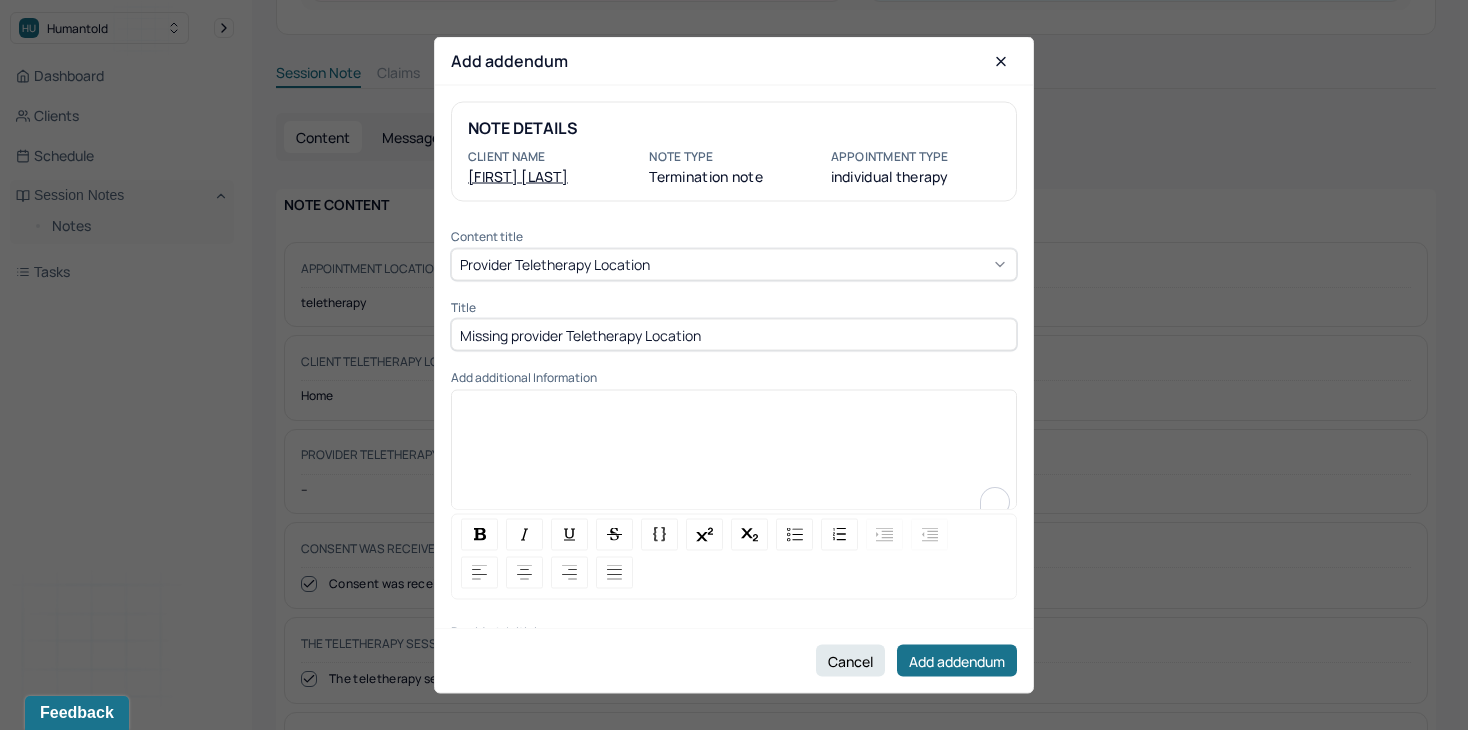 click at bounding box center (734, 456) 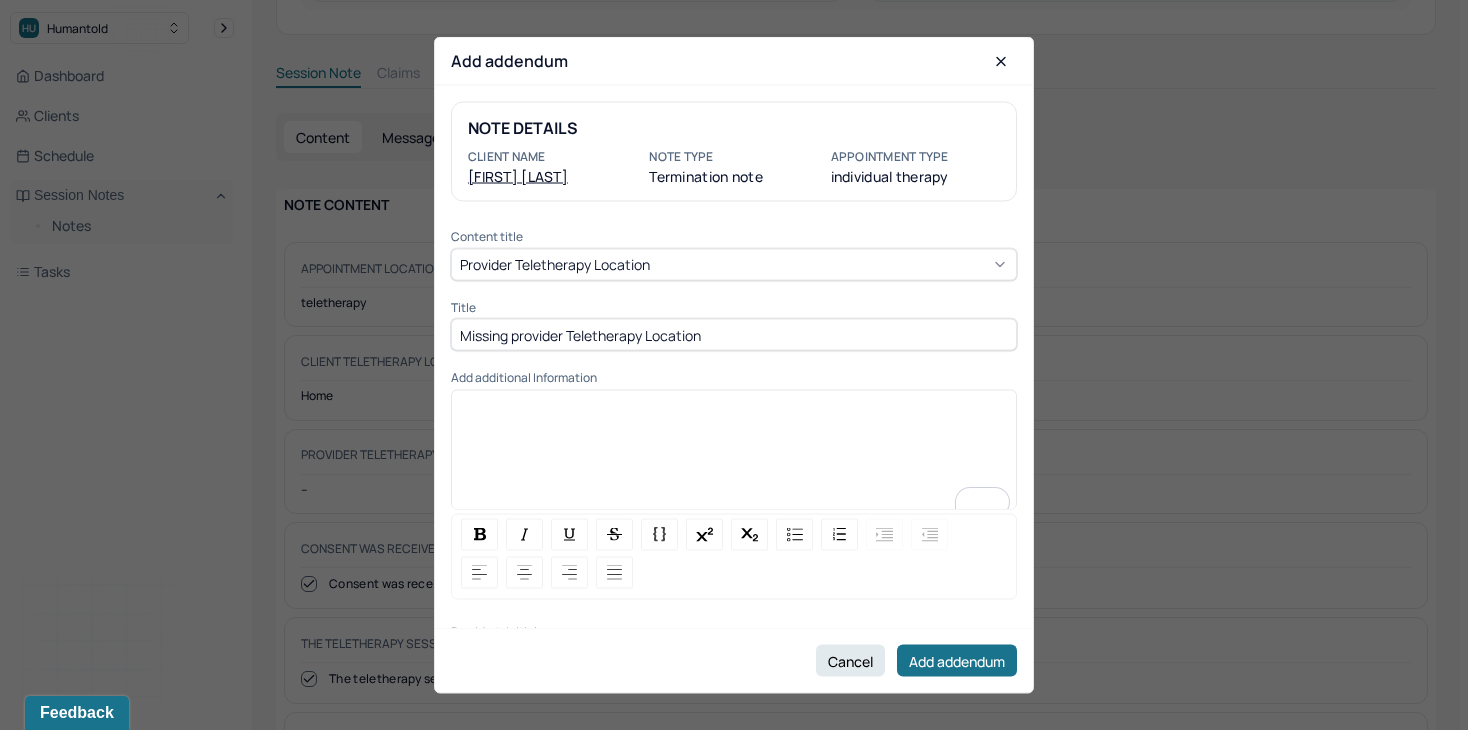 type 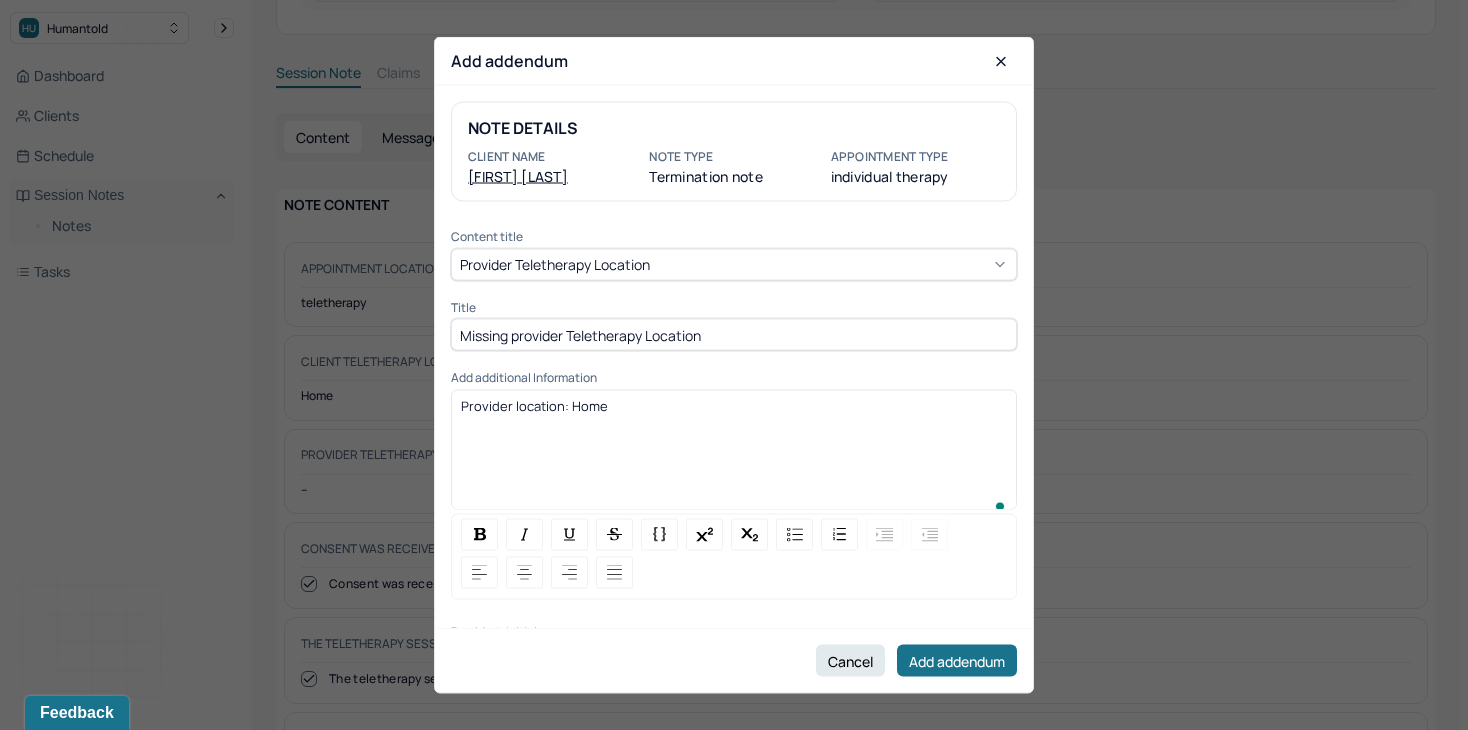 scroll, scrollTop: 14, scrollLeft: 0, axis: vertical 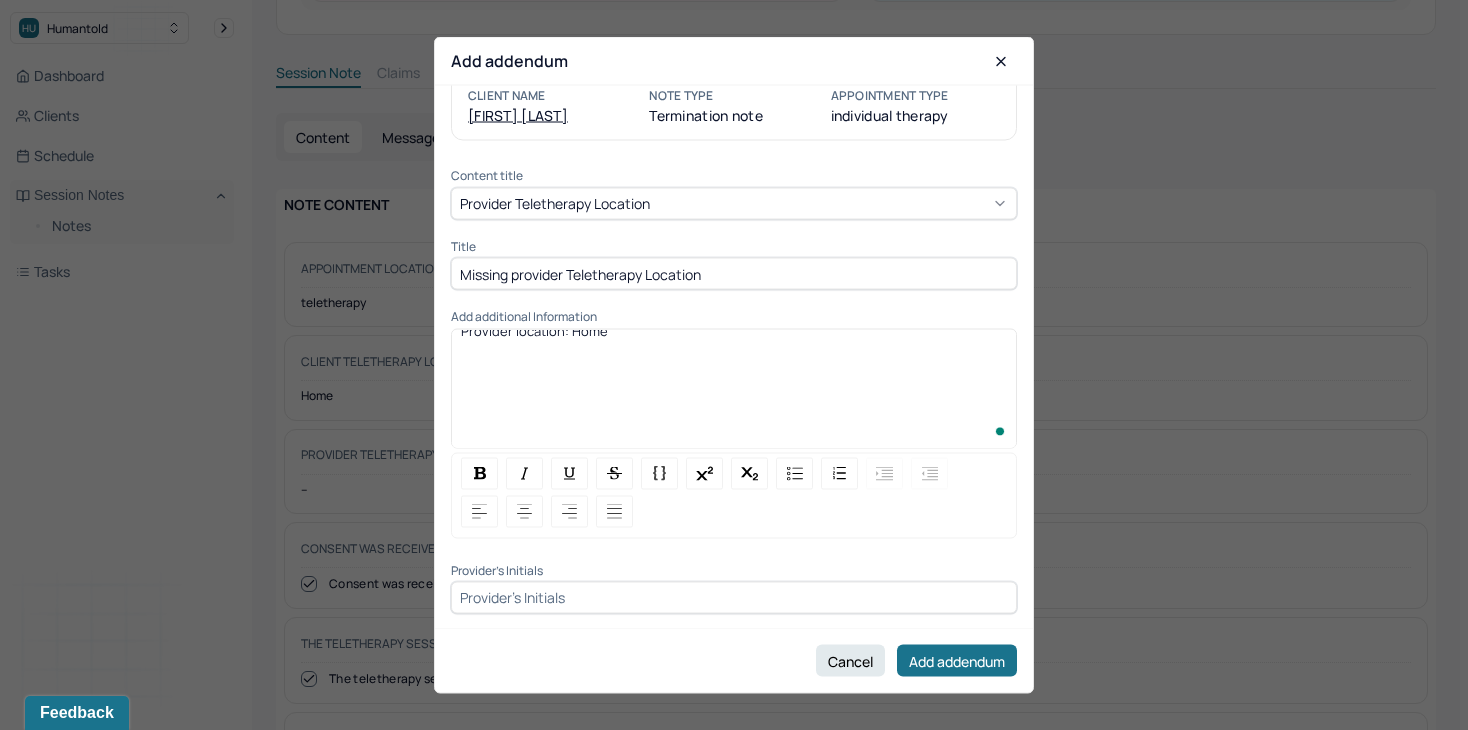 click at bounding box center [734, 597] 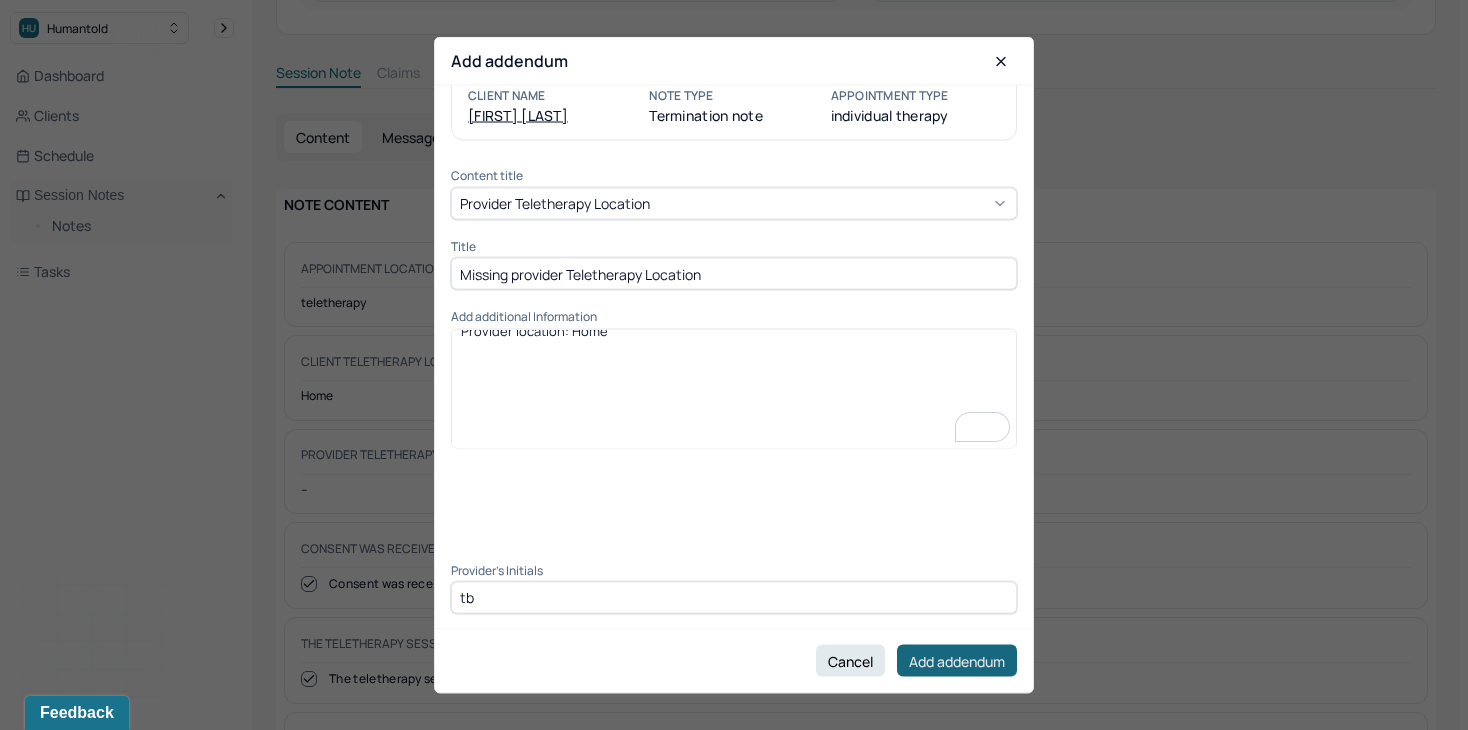 type on "tb" 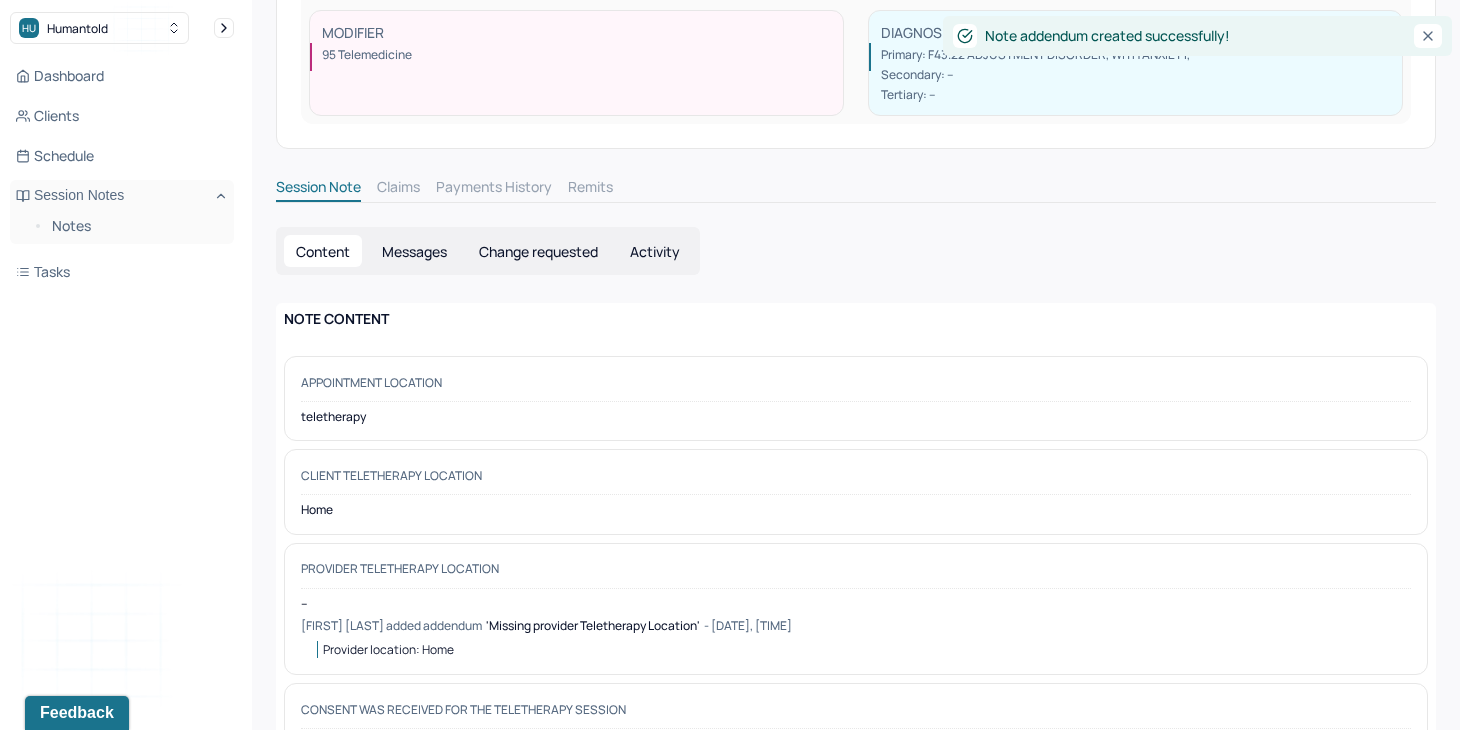 scroll, scrollTop: 283, scrollLeft: 0, axis: vertical 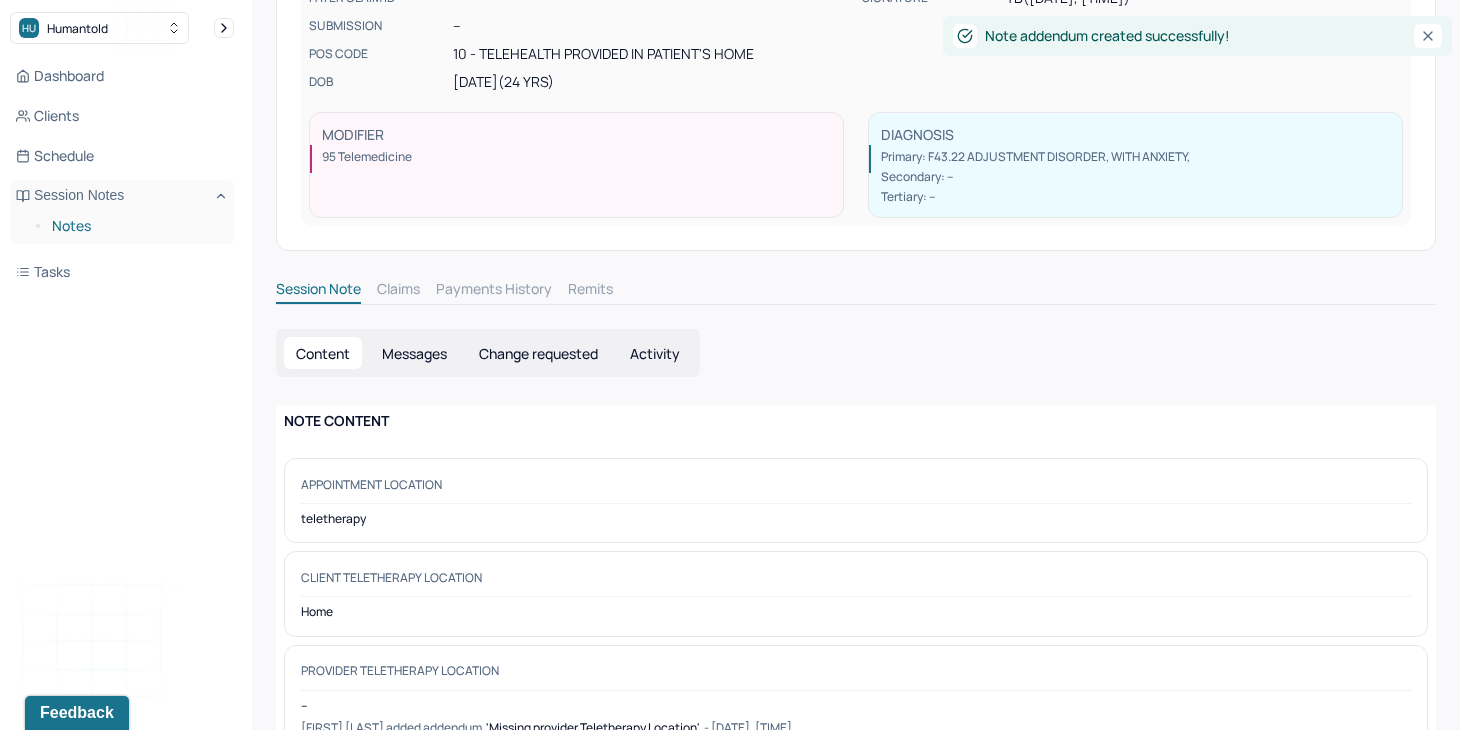 click on "Notes" at bounding box center [135, 226] 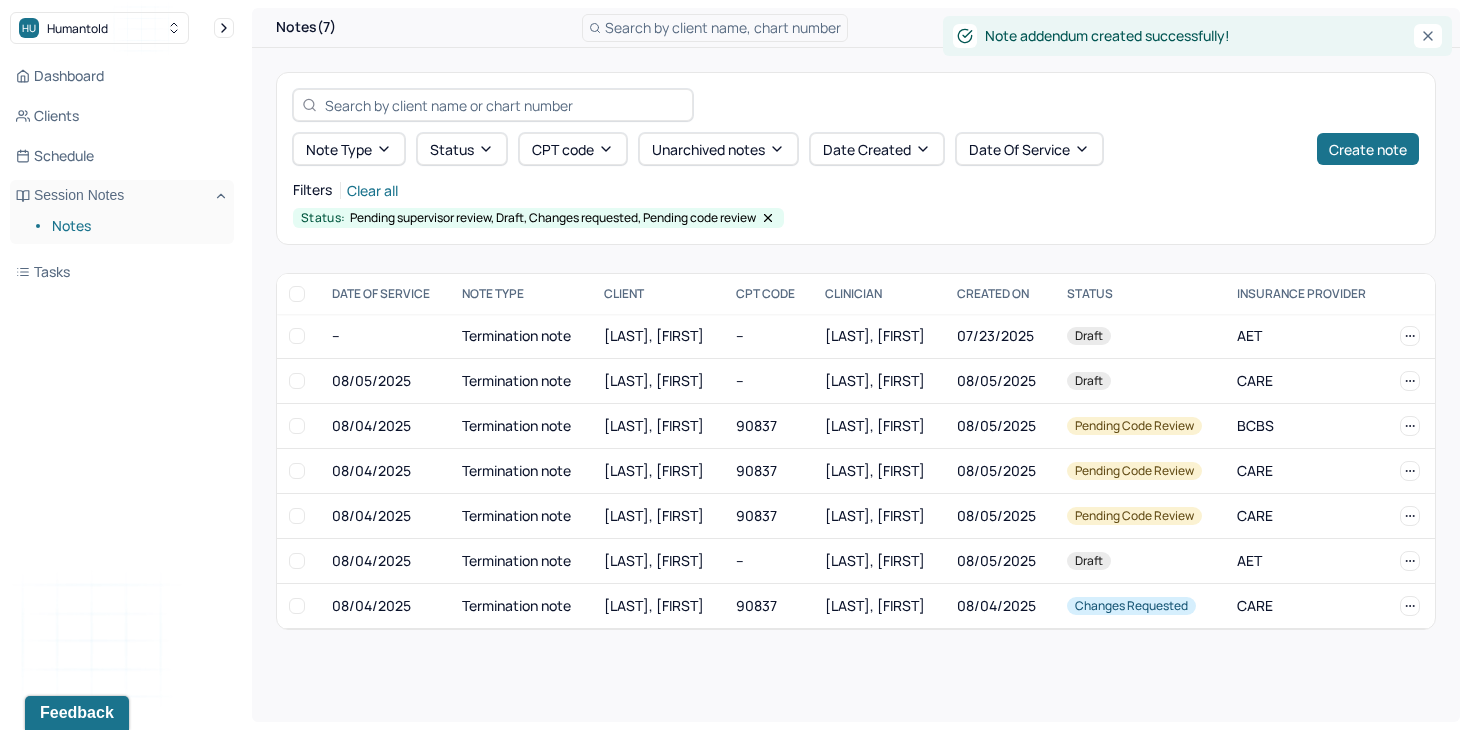 scroll, scrollTop: 0, scrollLeft: 0, axis: both 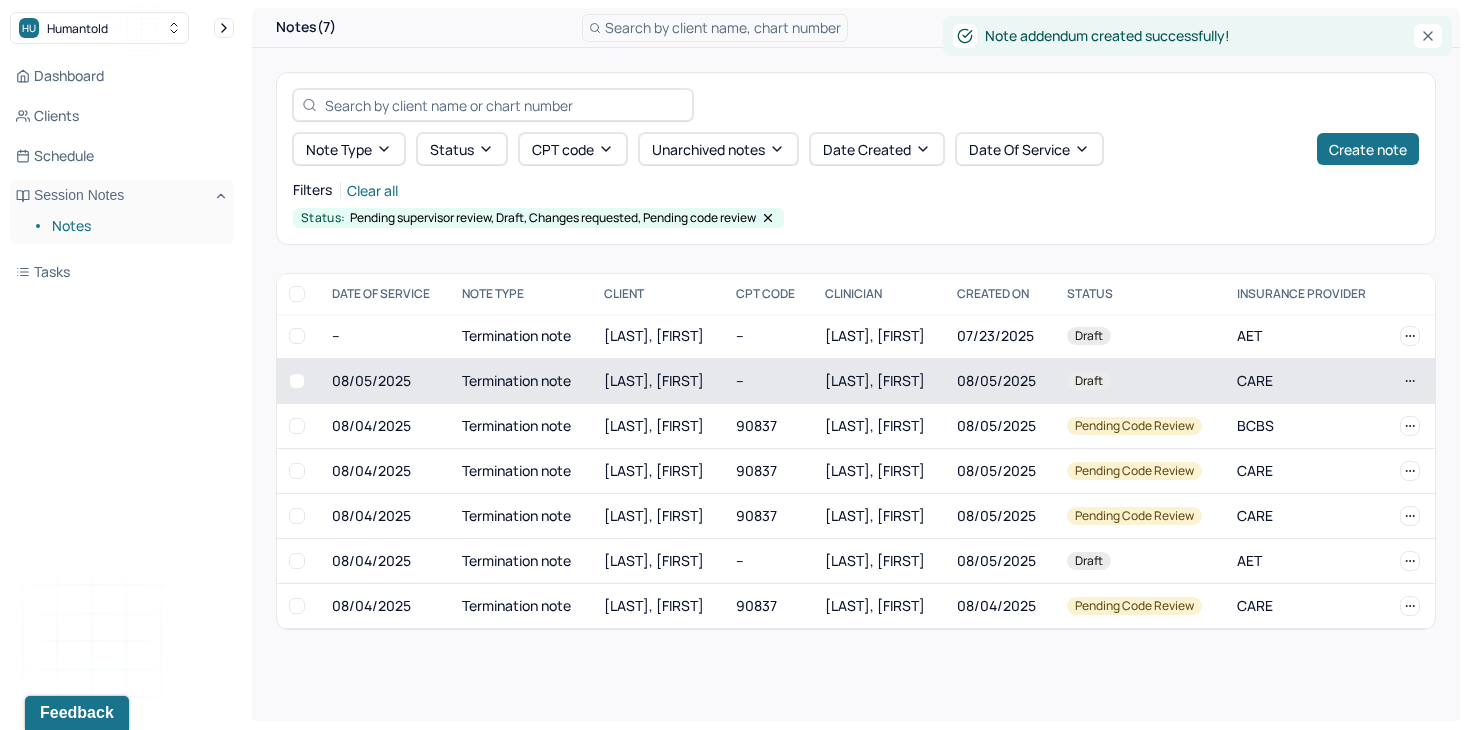 click on "[LAST], [FIRST]" at bounding box center (658, 381) 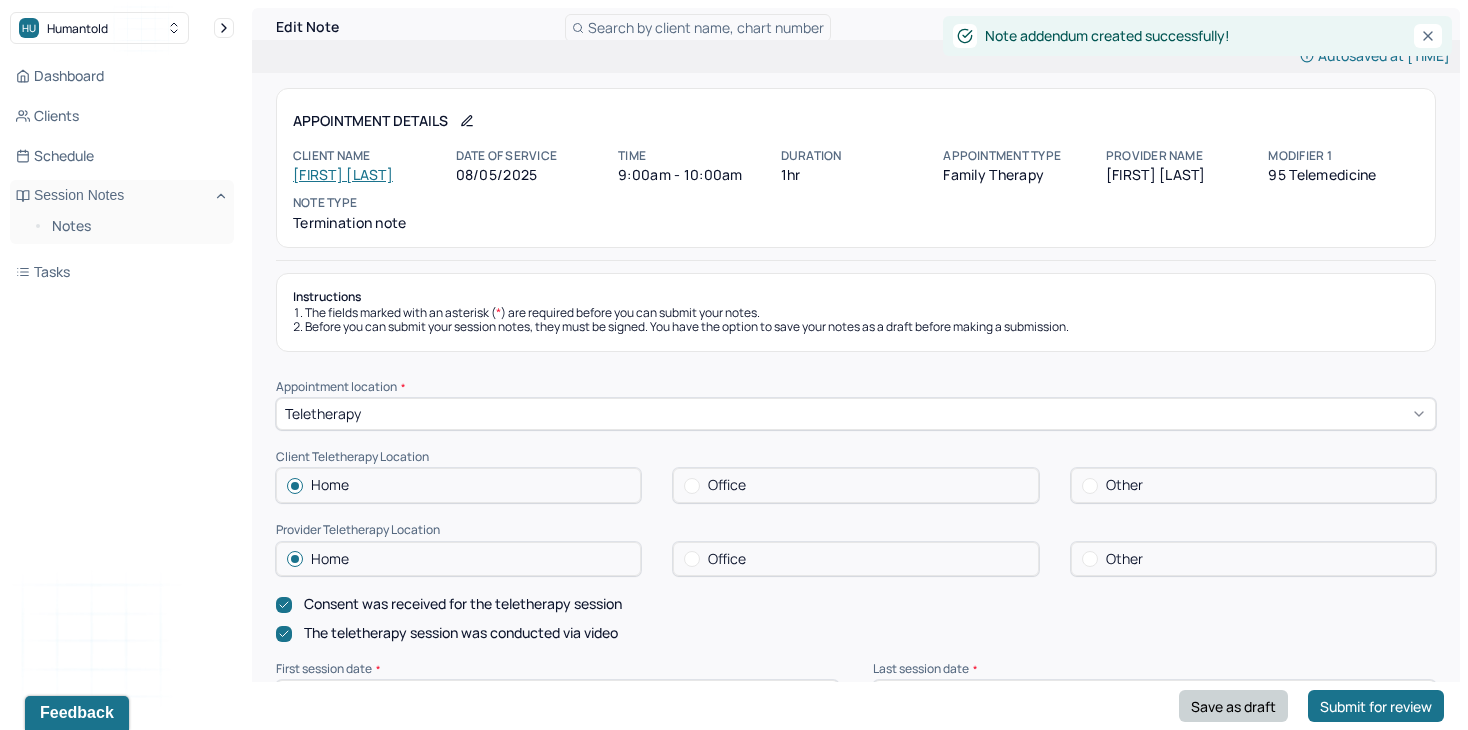 click on "Save as draft" at bounding box center [1233, 706] 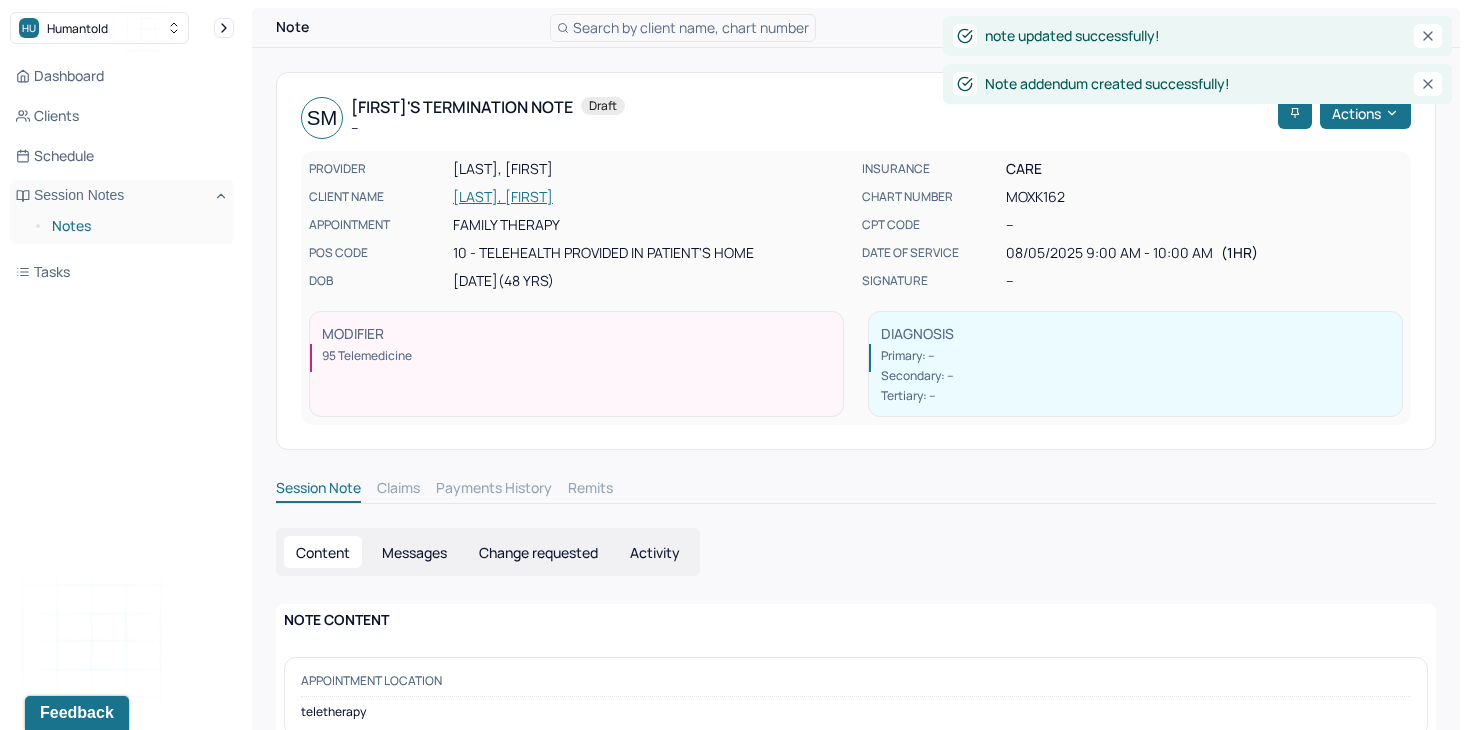 click on "Notes" at bounding box center [135, 226] 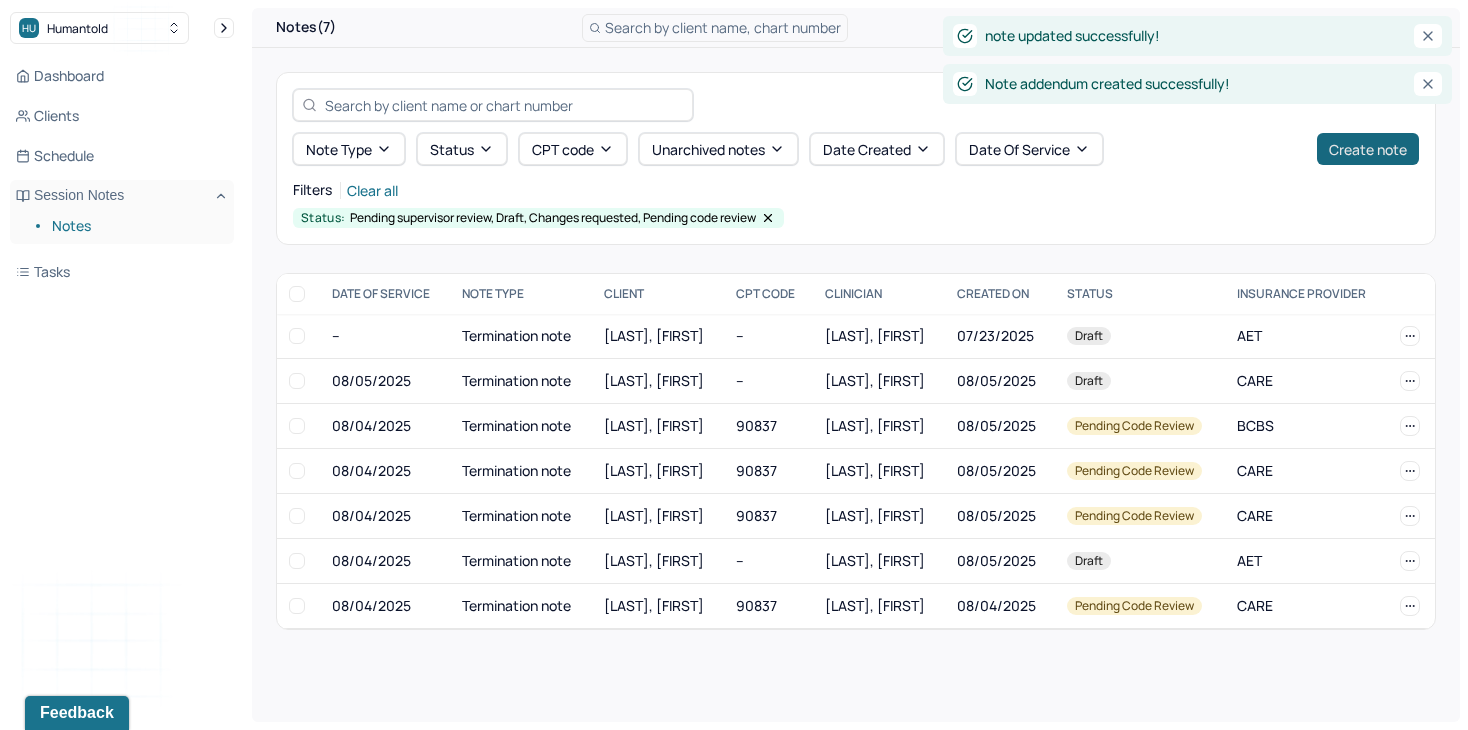 click on "Create note" at bounding box center (1368, 149) 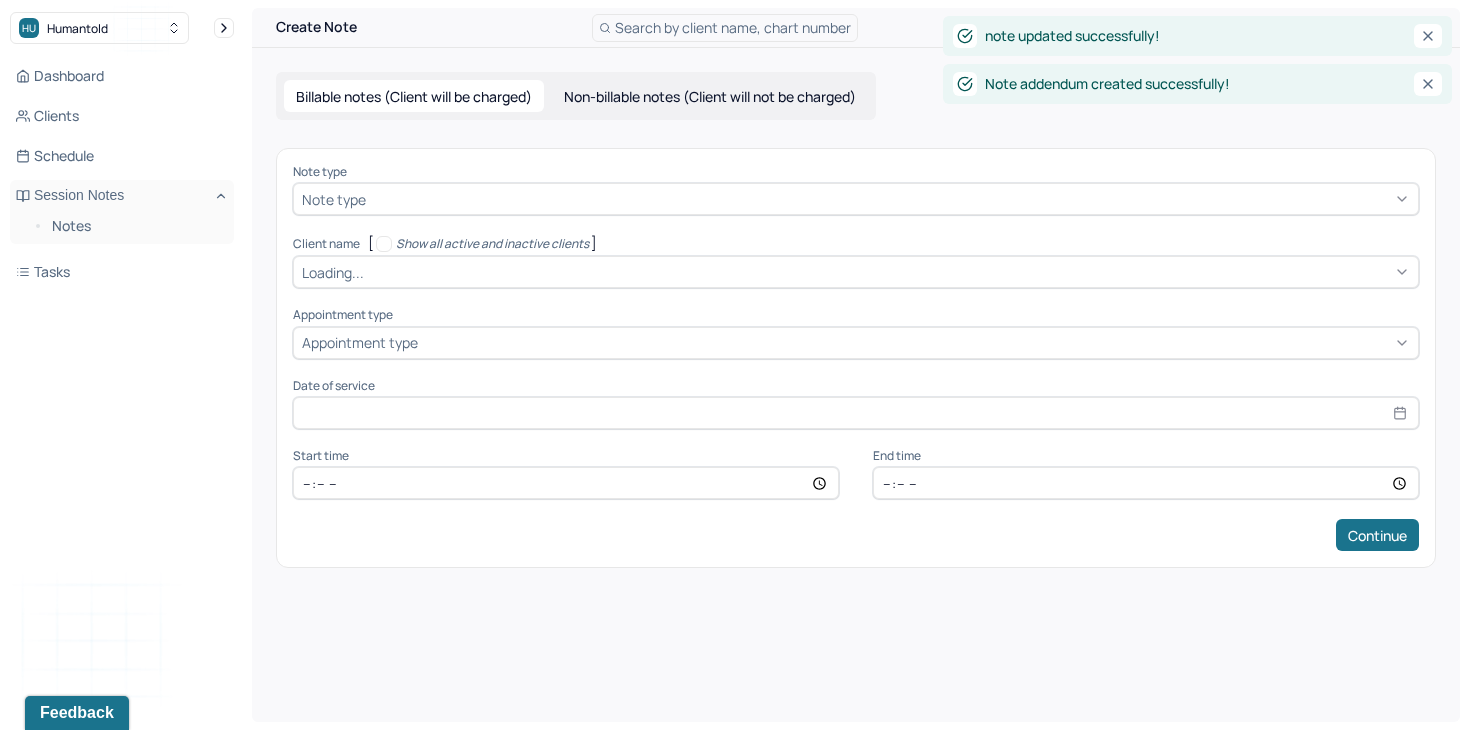 click at bounding box center [890, 199] 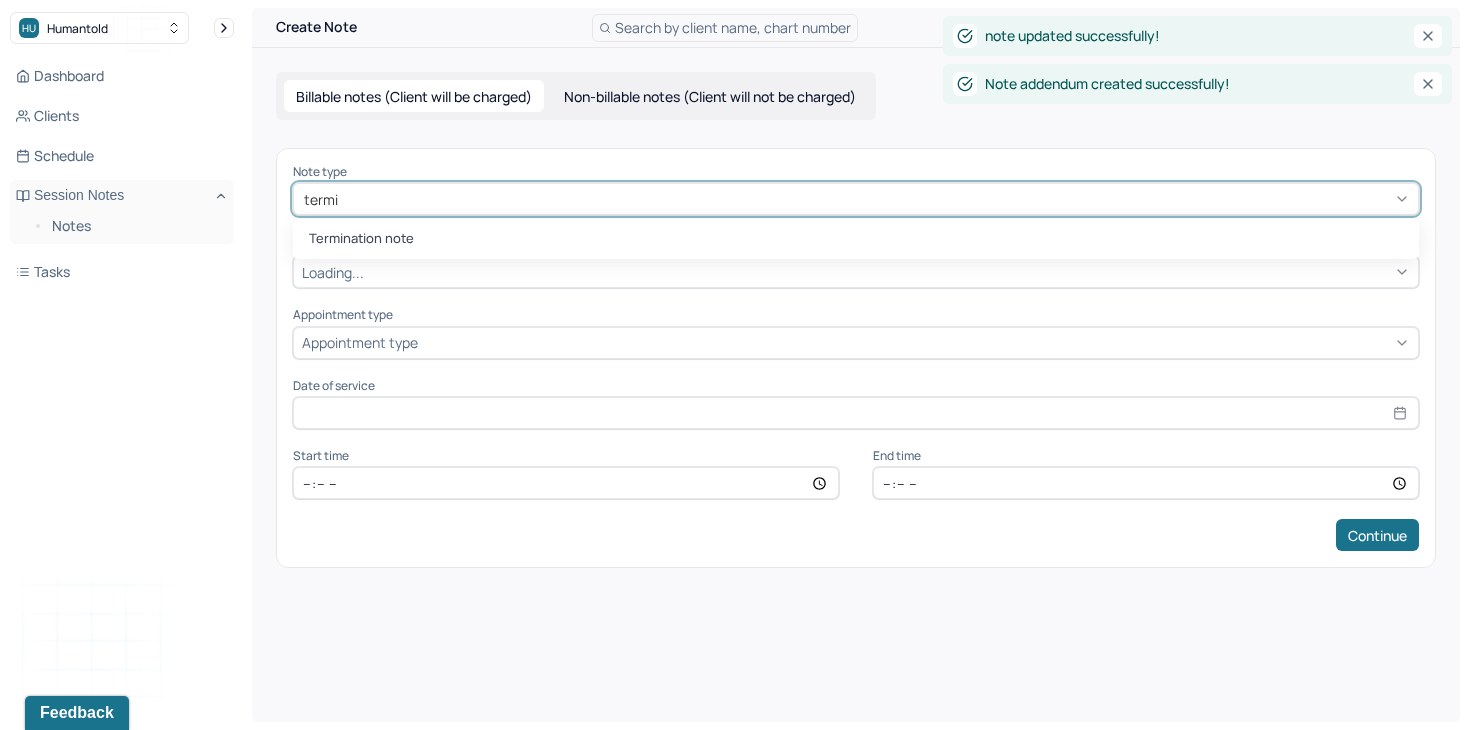 type on "termin" 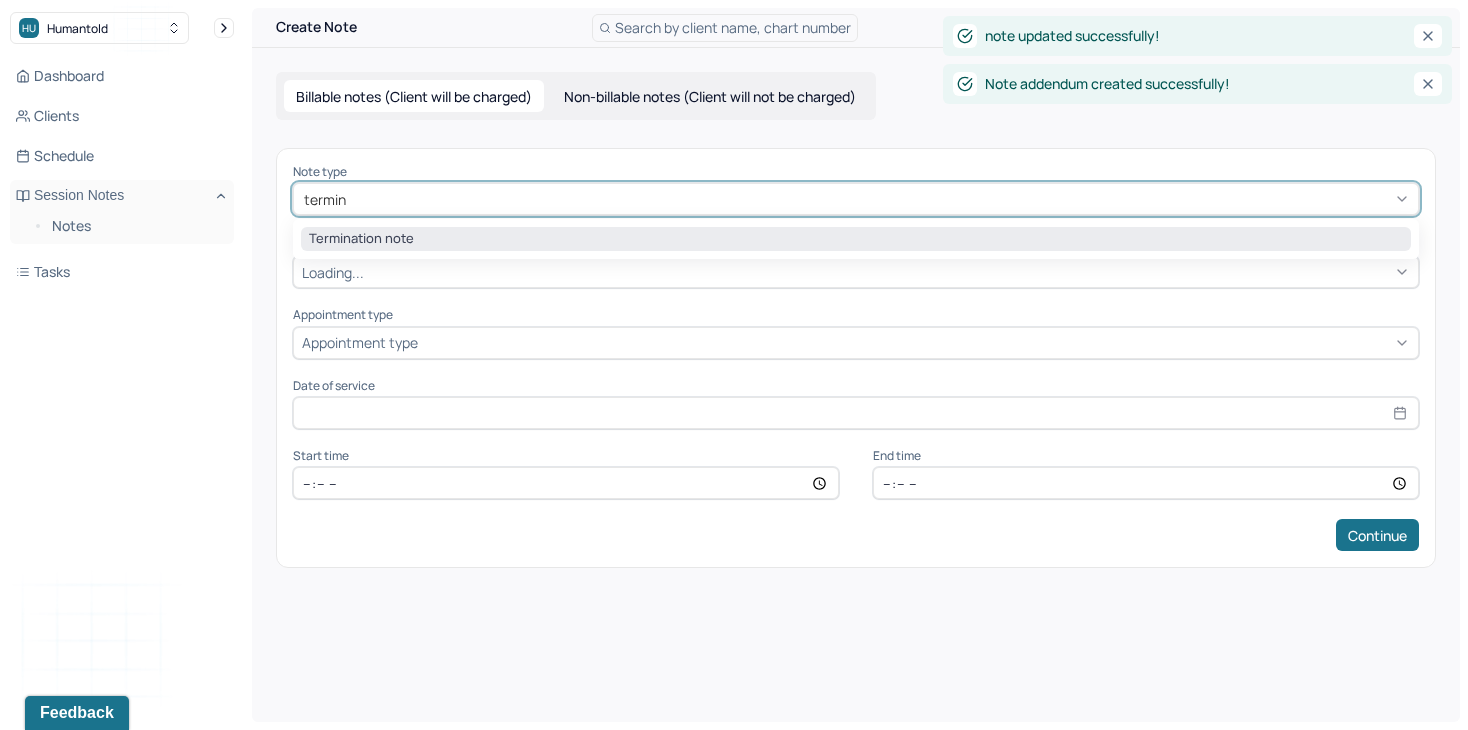 click on "Termination note" at bounding box center (856, 239) 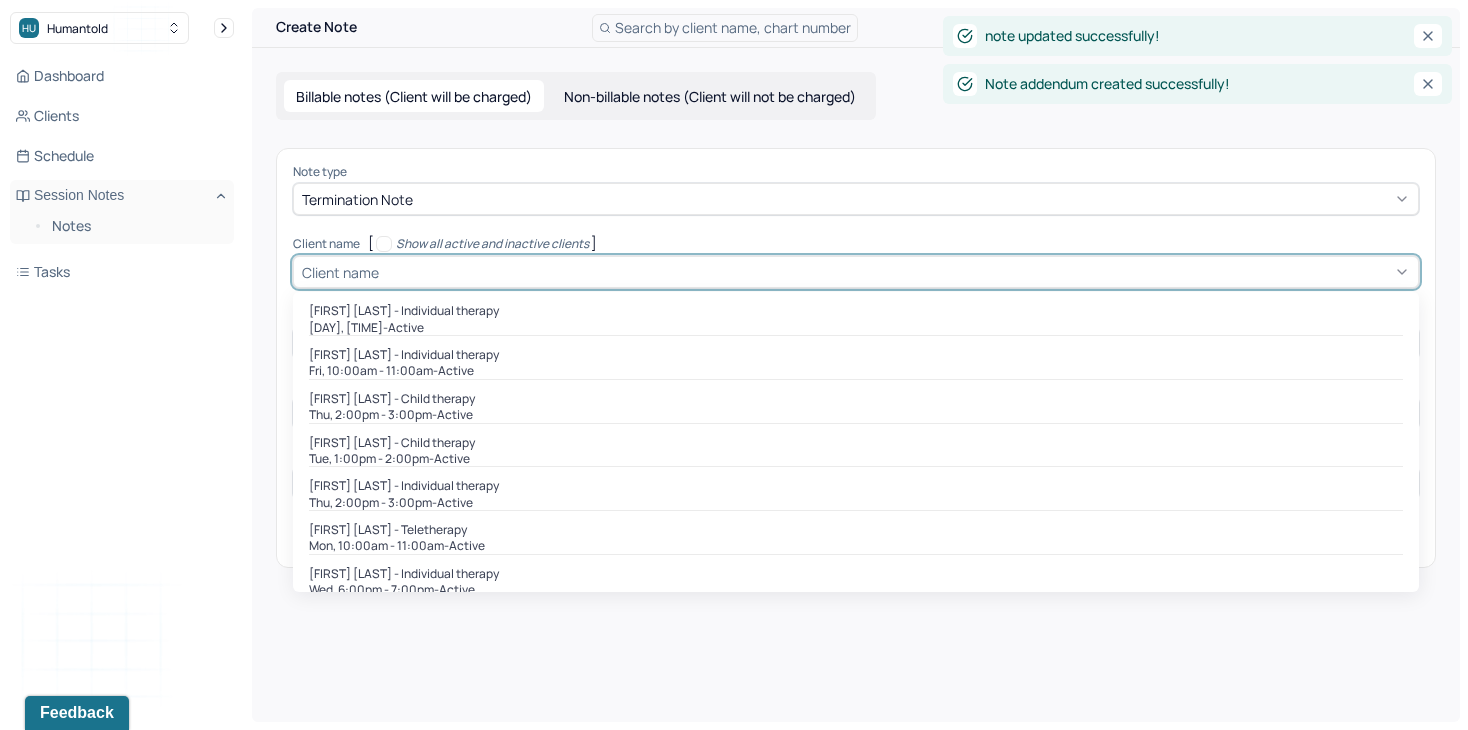 click at bounding box center (896, 272) 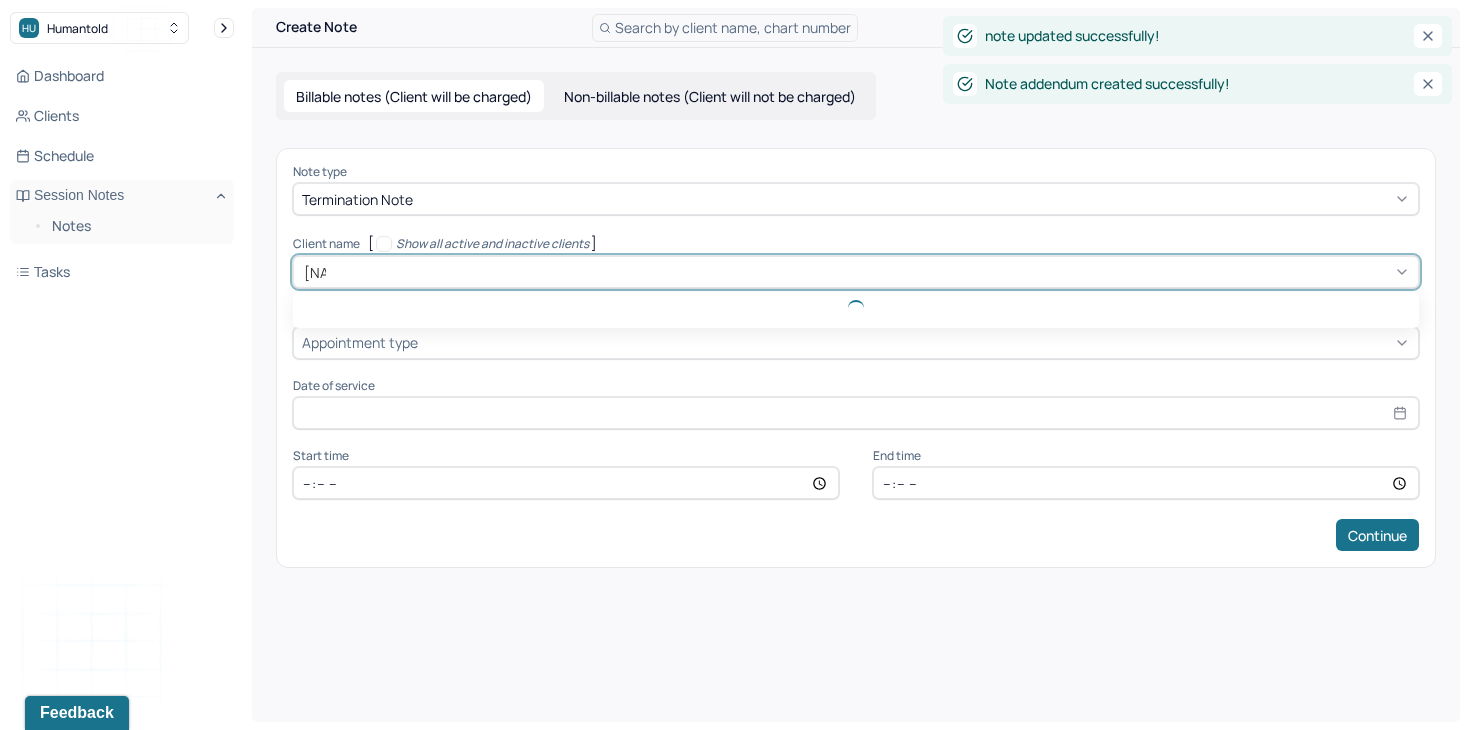 type on "[NAME]" 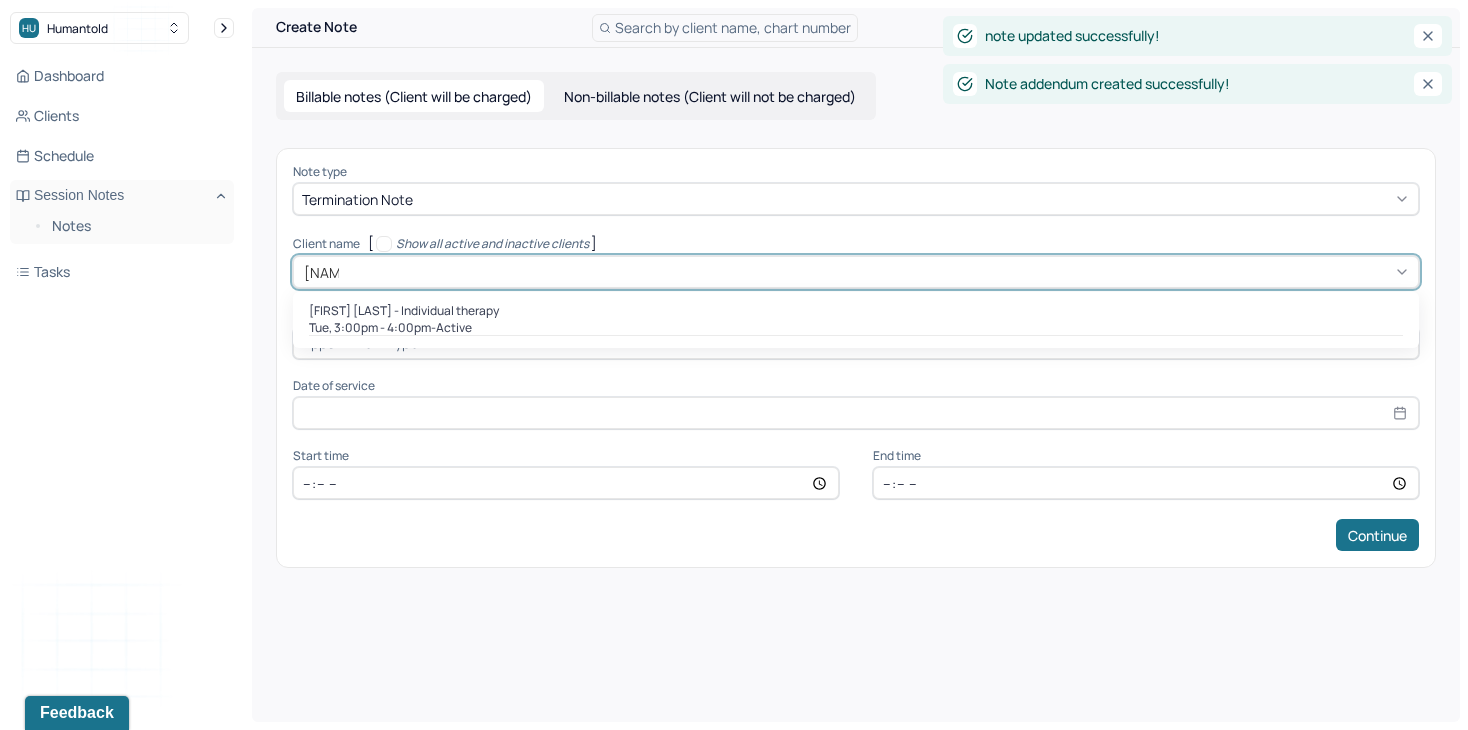 click on "[FIRST] [LAST] - Individual therapy" at bounding box center [404, 311] 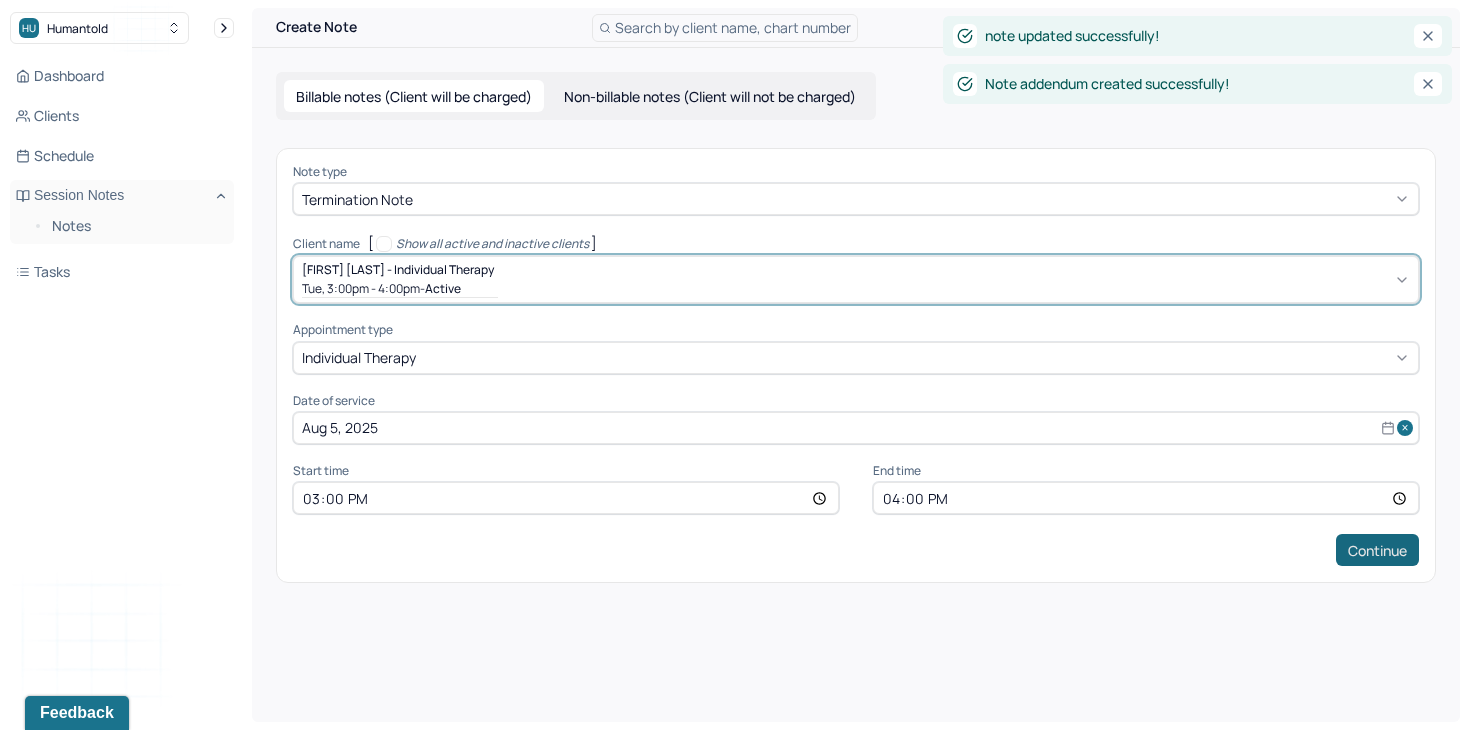 click on "Continue" at bounding box center (1377, 550) 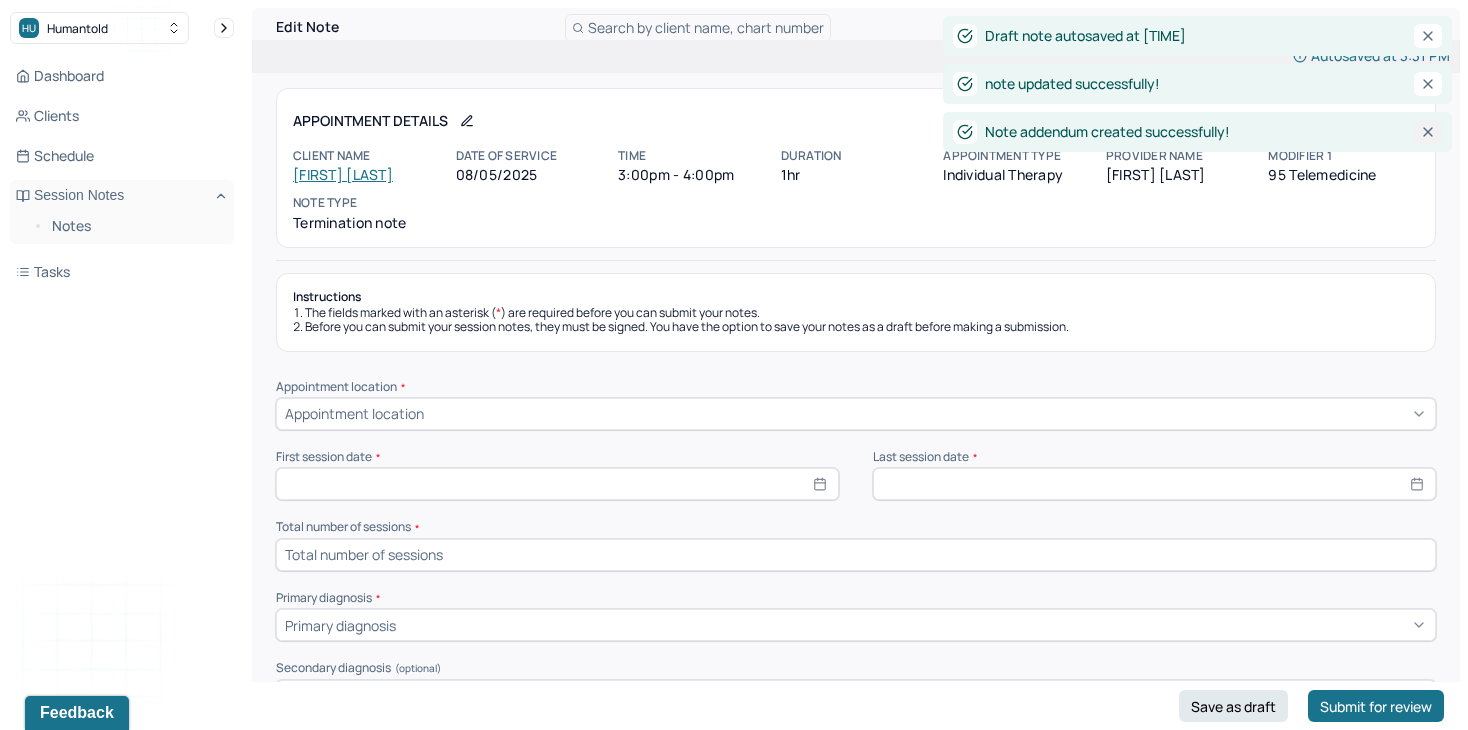 click 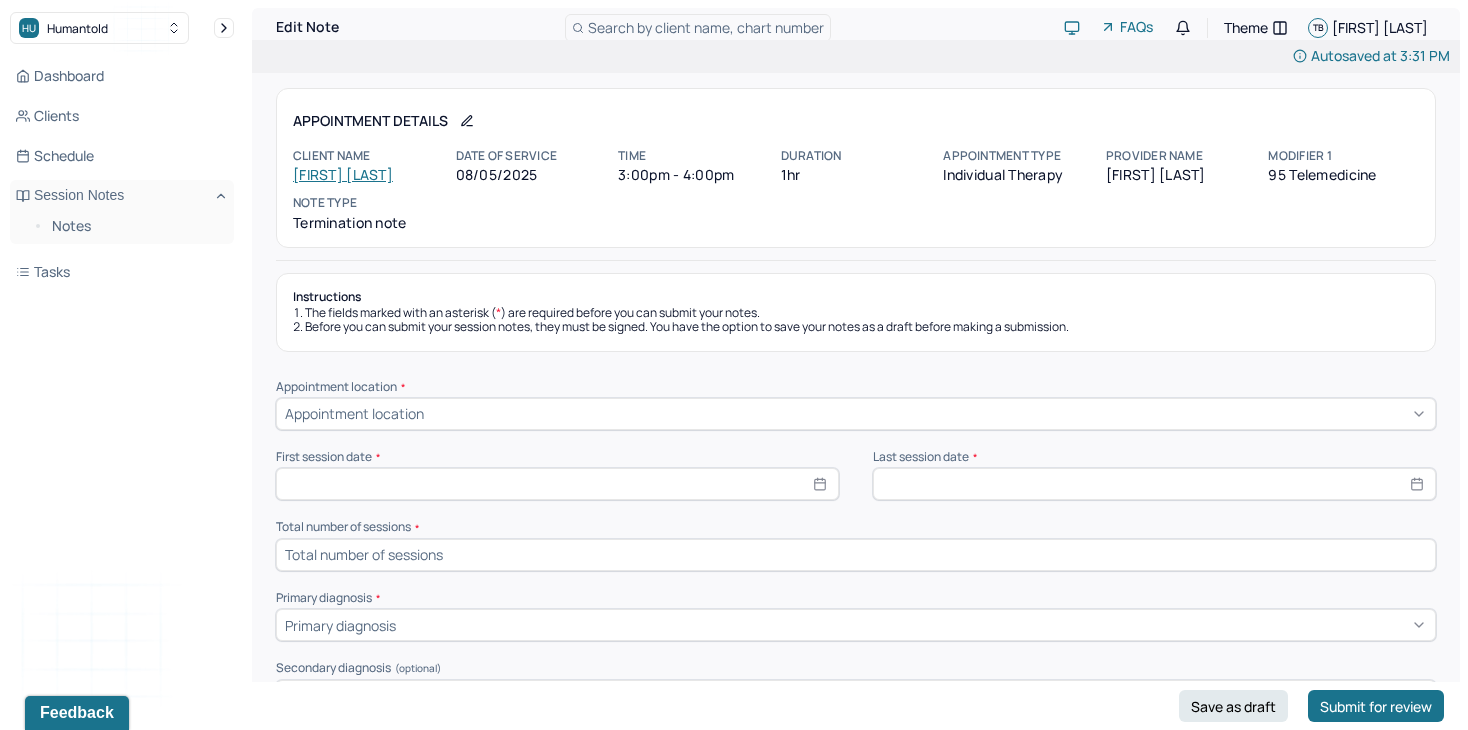 click on "Appointment location" at bounding box center (856, 414) 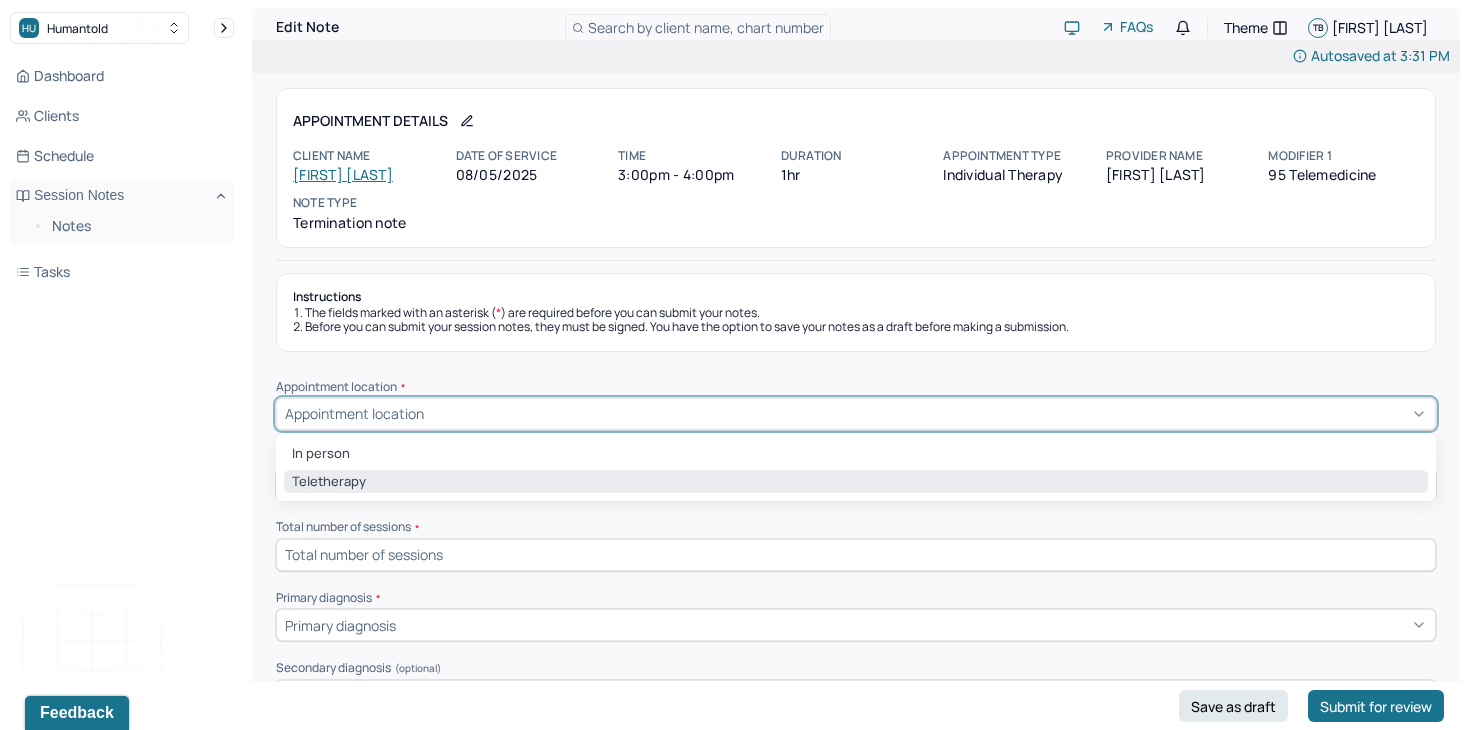 click on "Teletherapy" at bounding box center [856, 482] 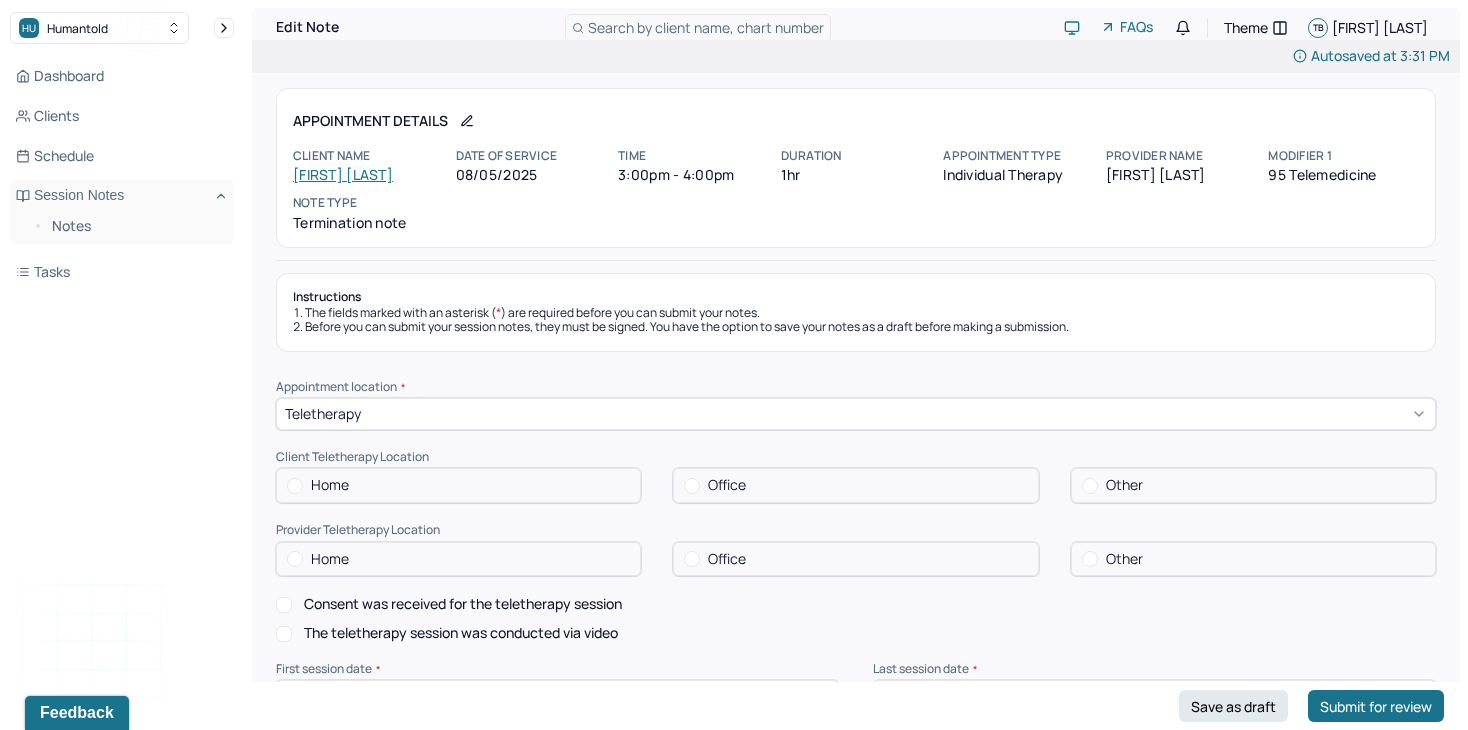 click on "Home" at bounding box center (458, 485) 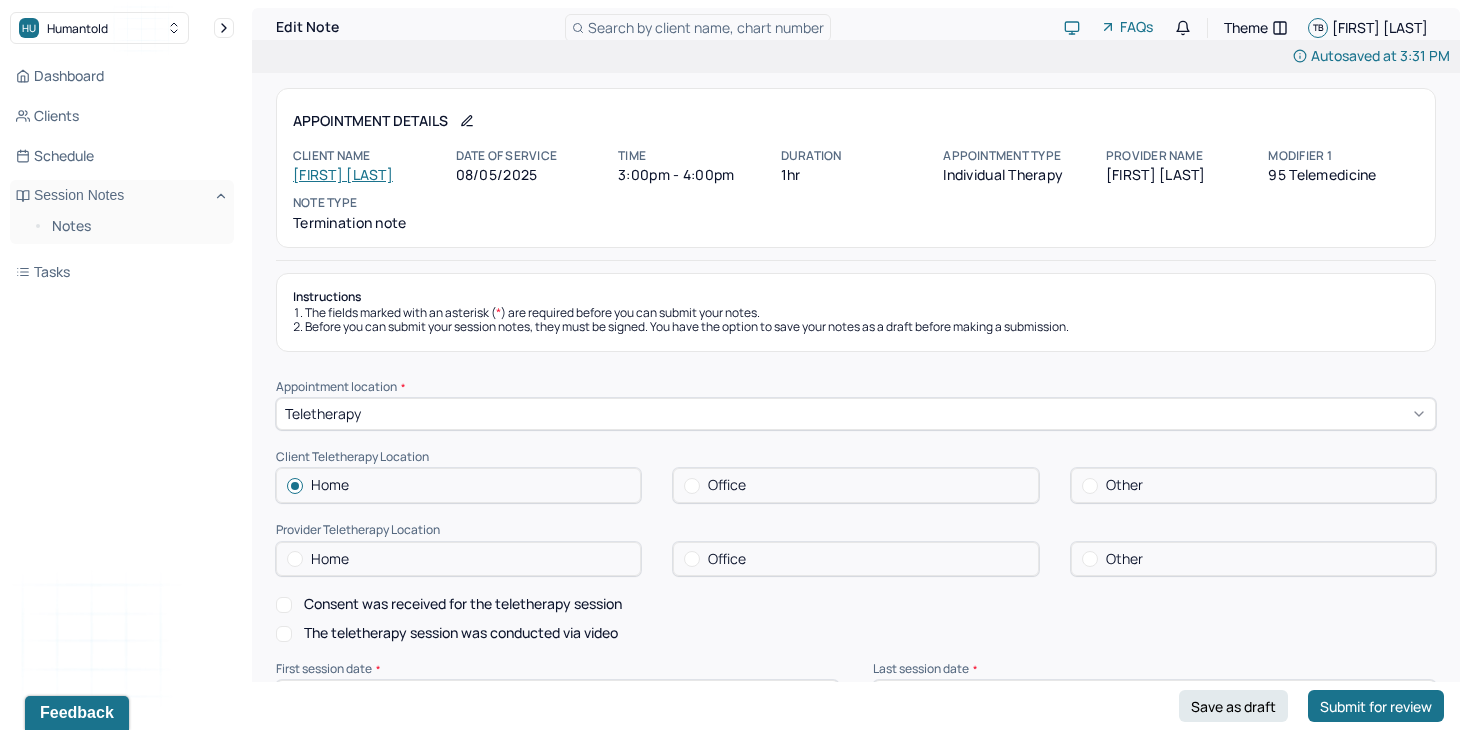 click on "Home" at bounding box center (458, 559) 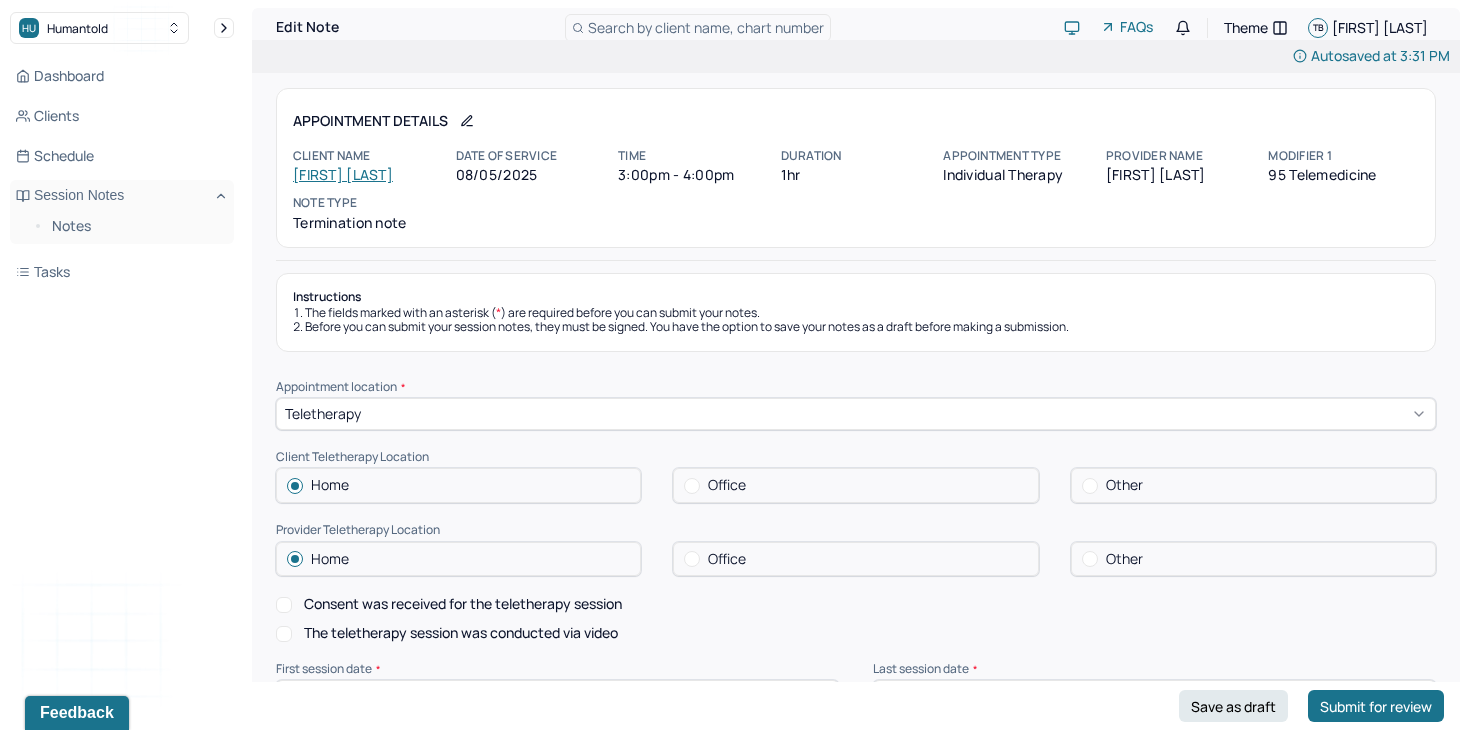 click on "Consent was received for the teletherapy session" at bounding box center [463, 604] 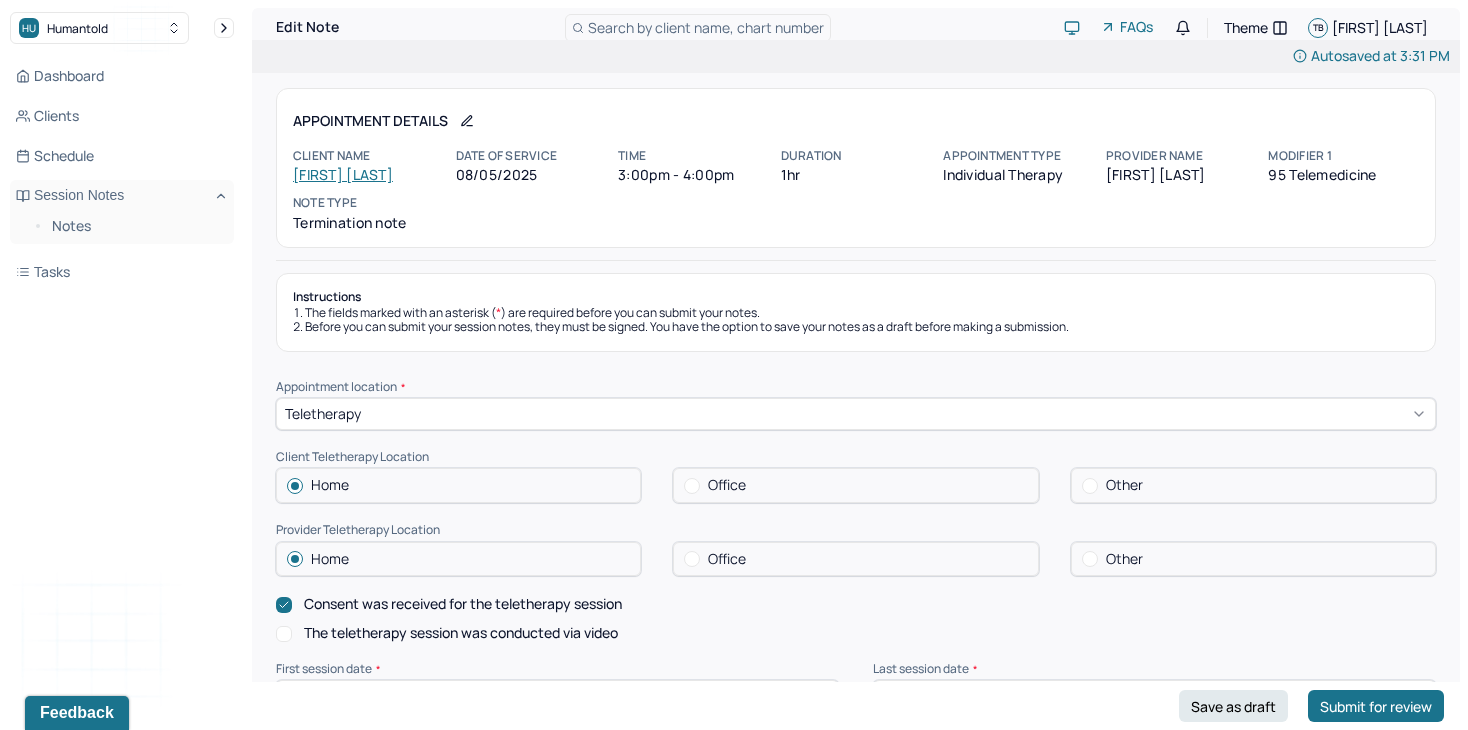 click on "The teletherapy session was conducted via video" at bounding box center [461, 633] 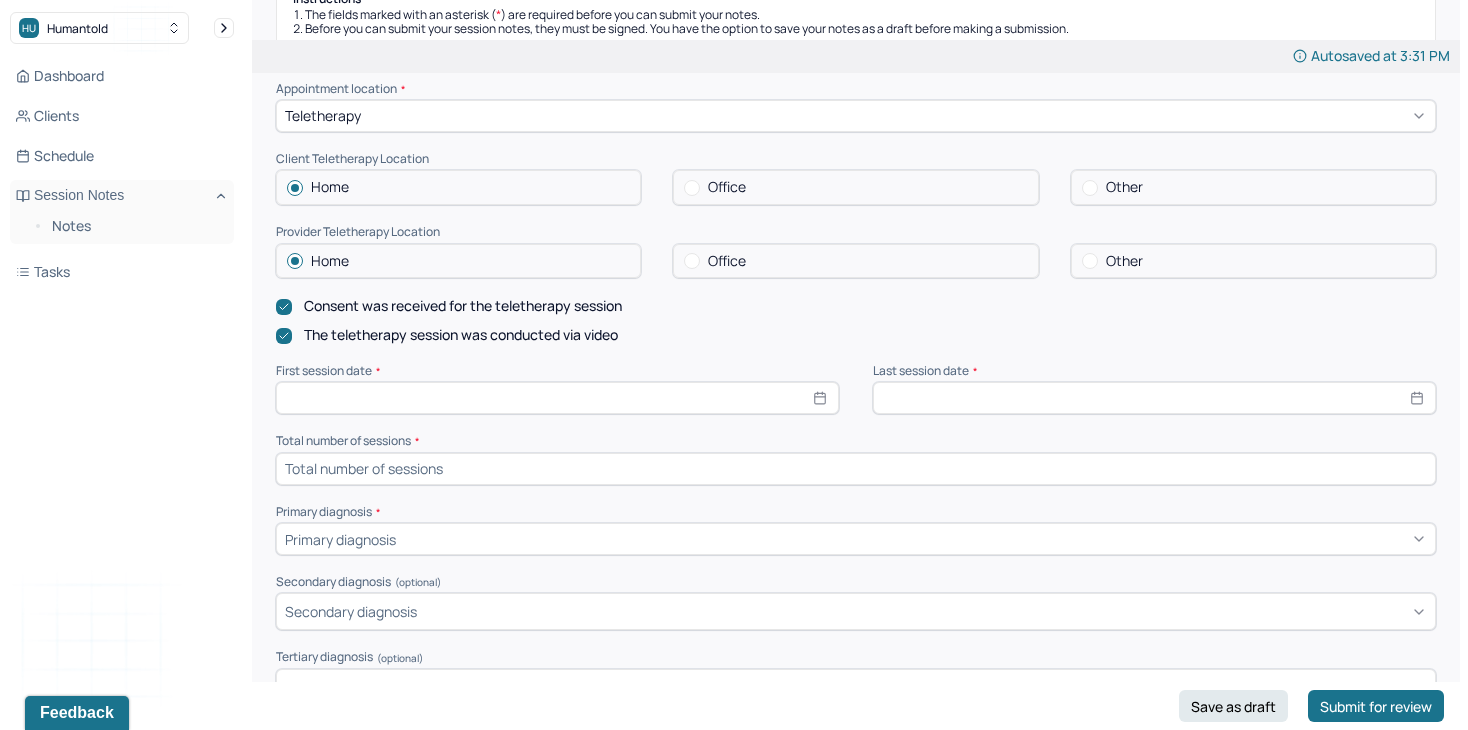scroll, scrollTop: 305, scrollLeft: 0, axis: vertical 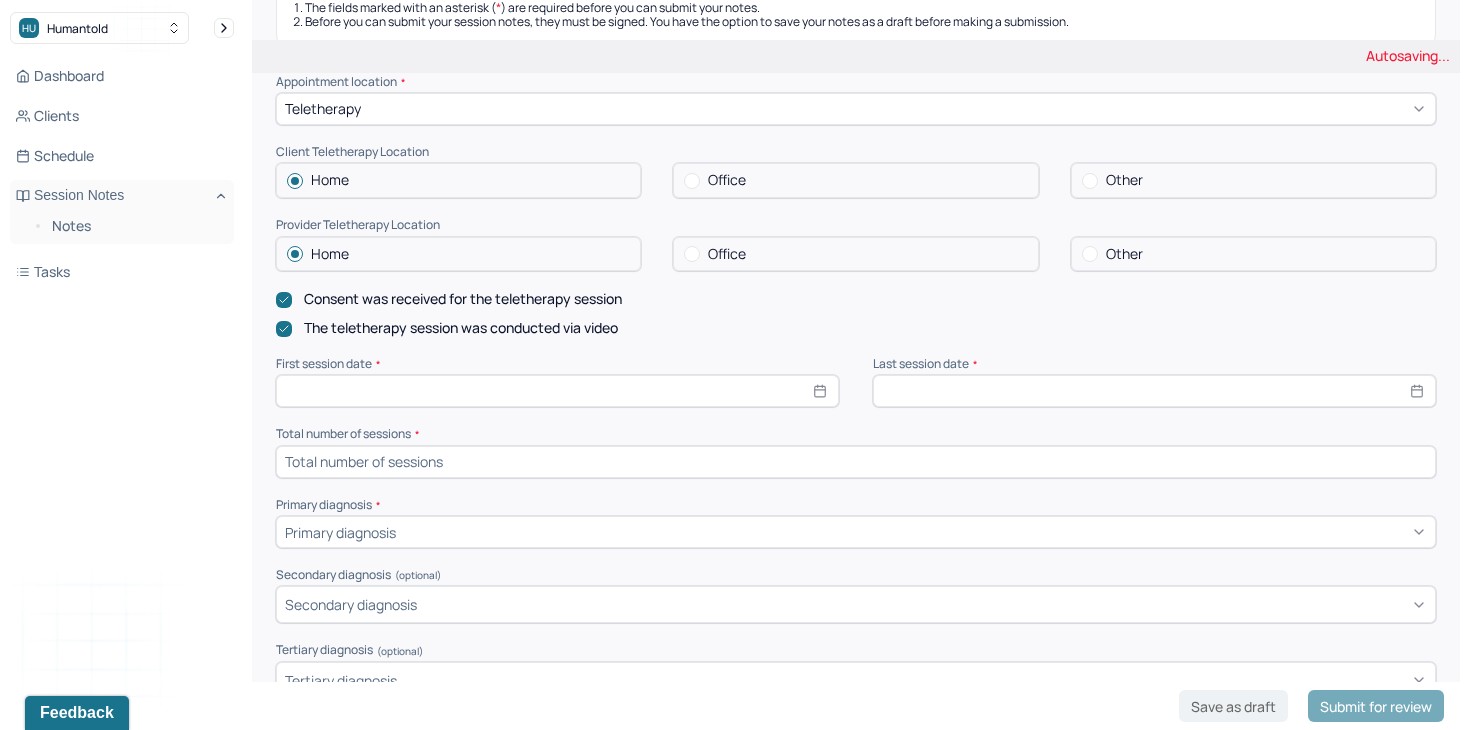 click at bounding box center (1154, 391) 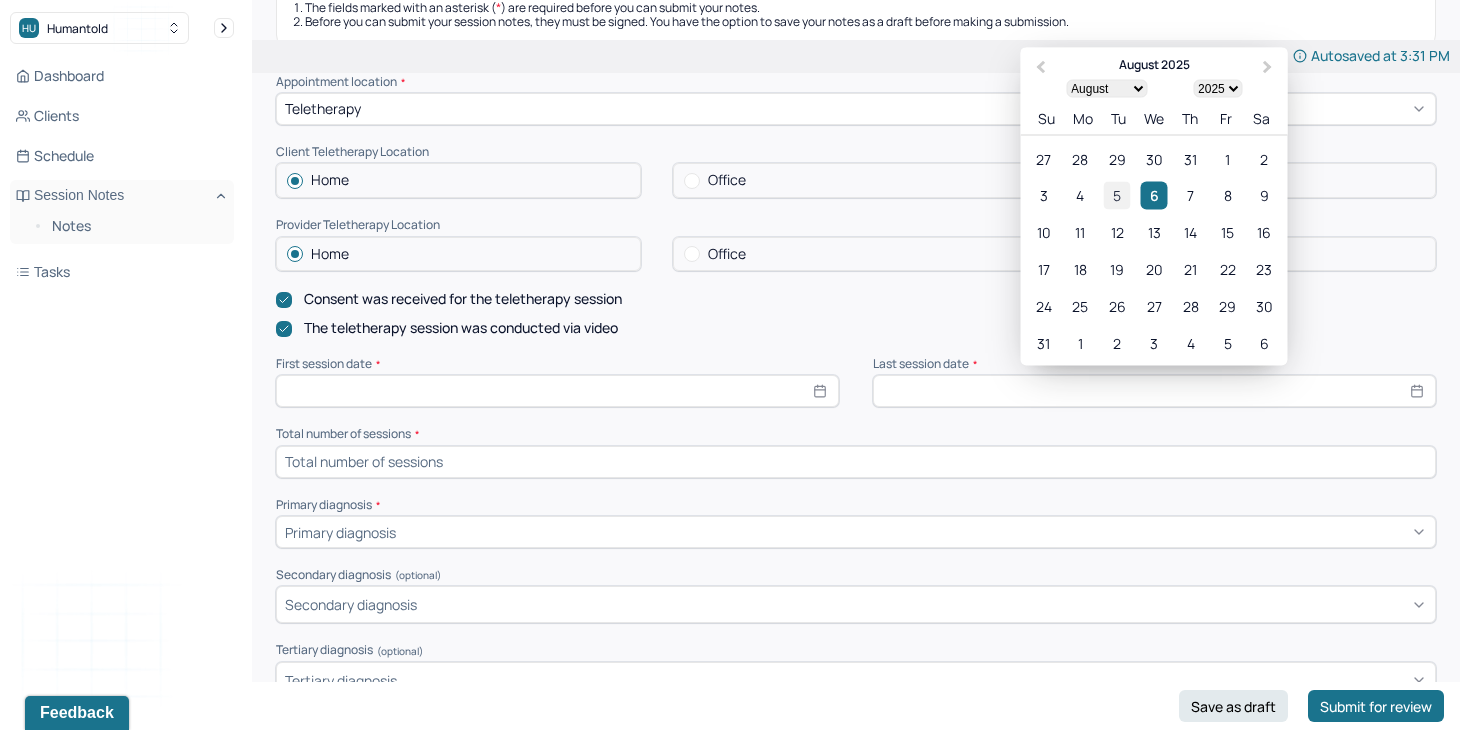 click on "5" at bounding box center (1117, 195) 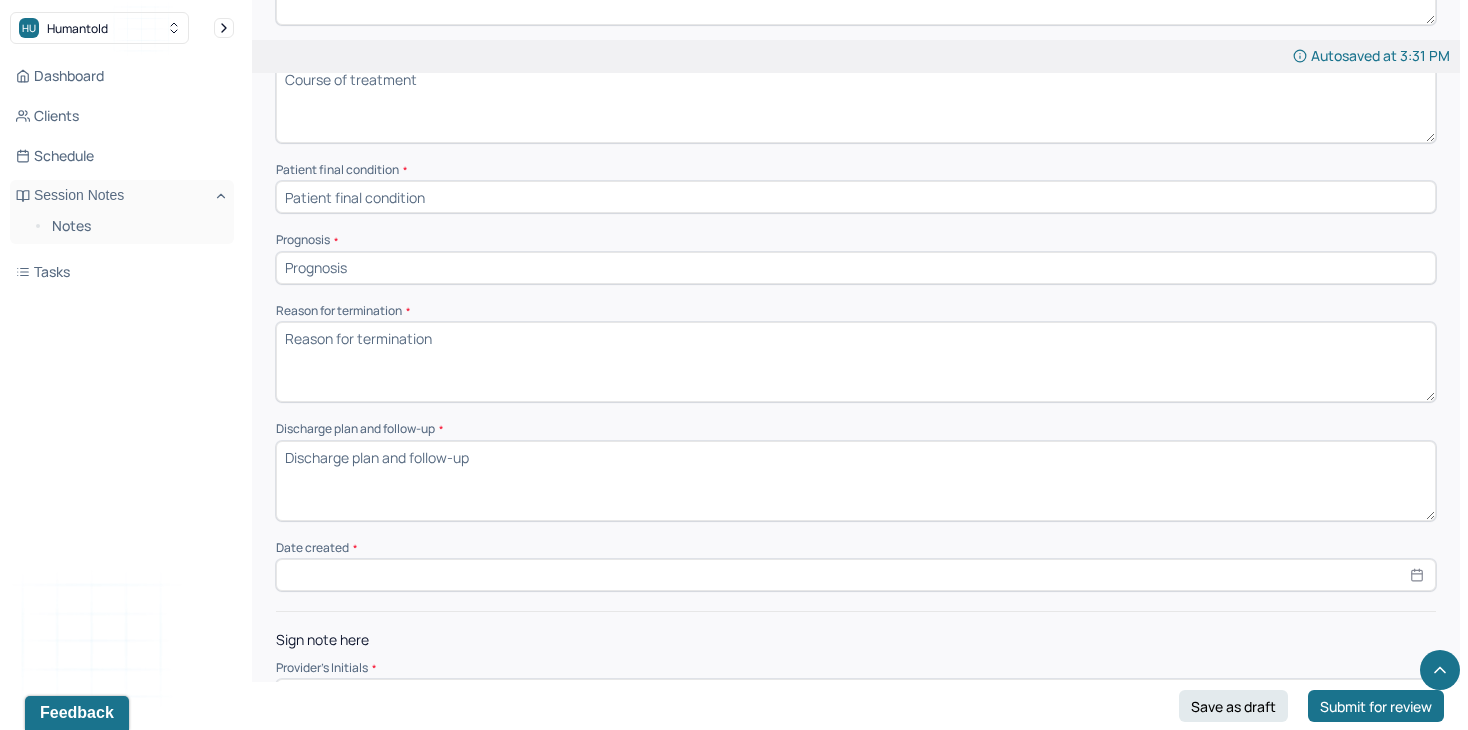 scroll, scrollTop: 1267, scrollLeft: 0, axis: vertical 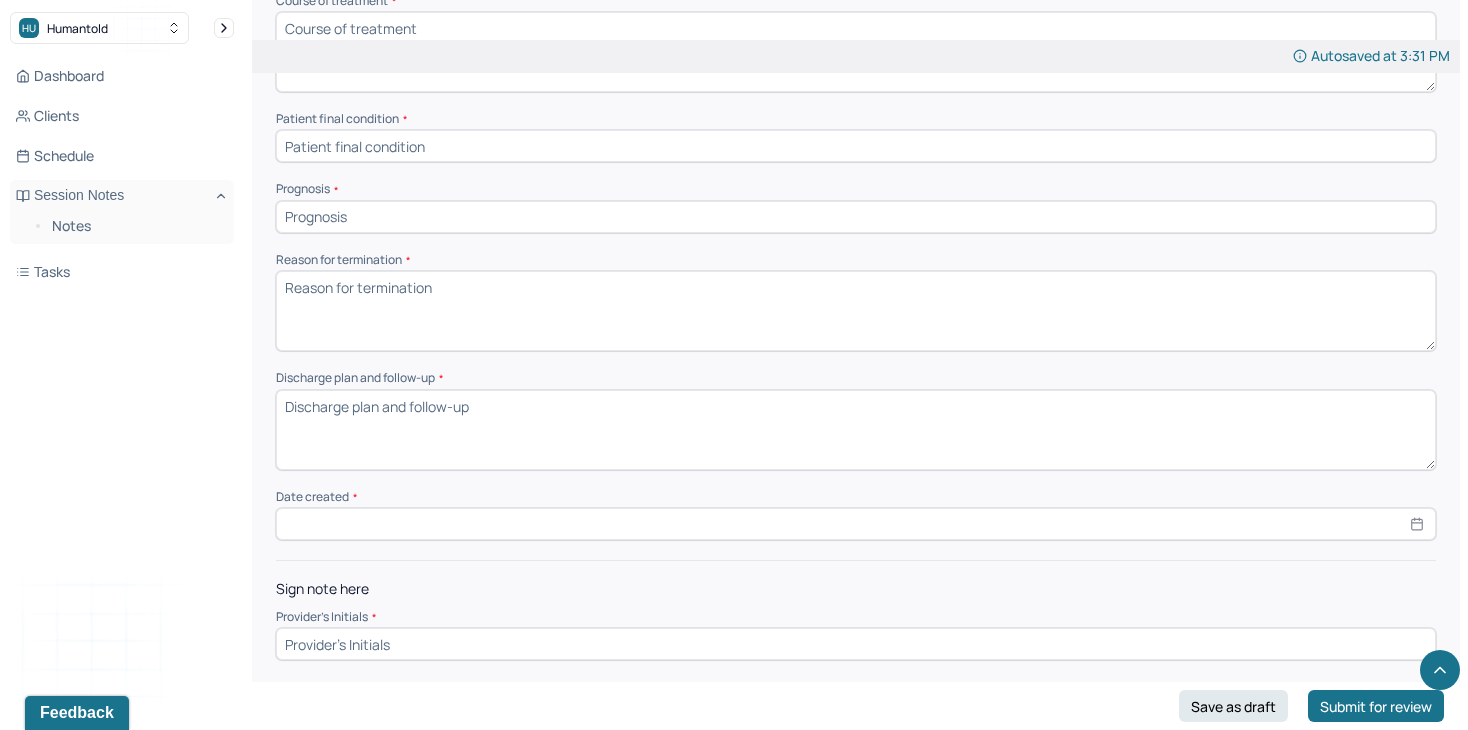 click at bounding box center (856, 524) 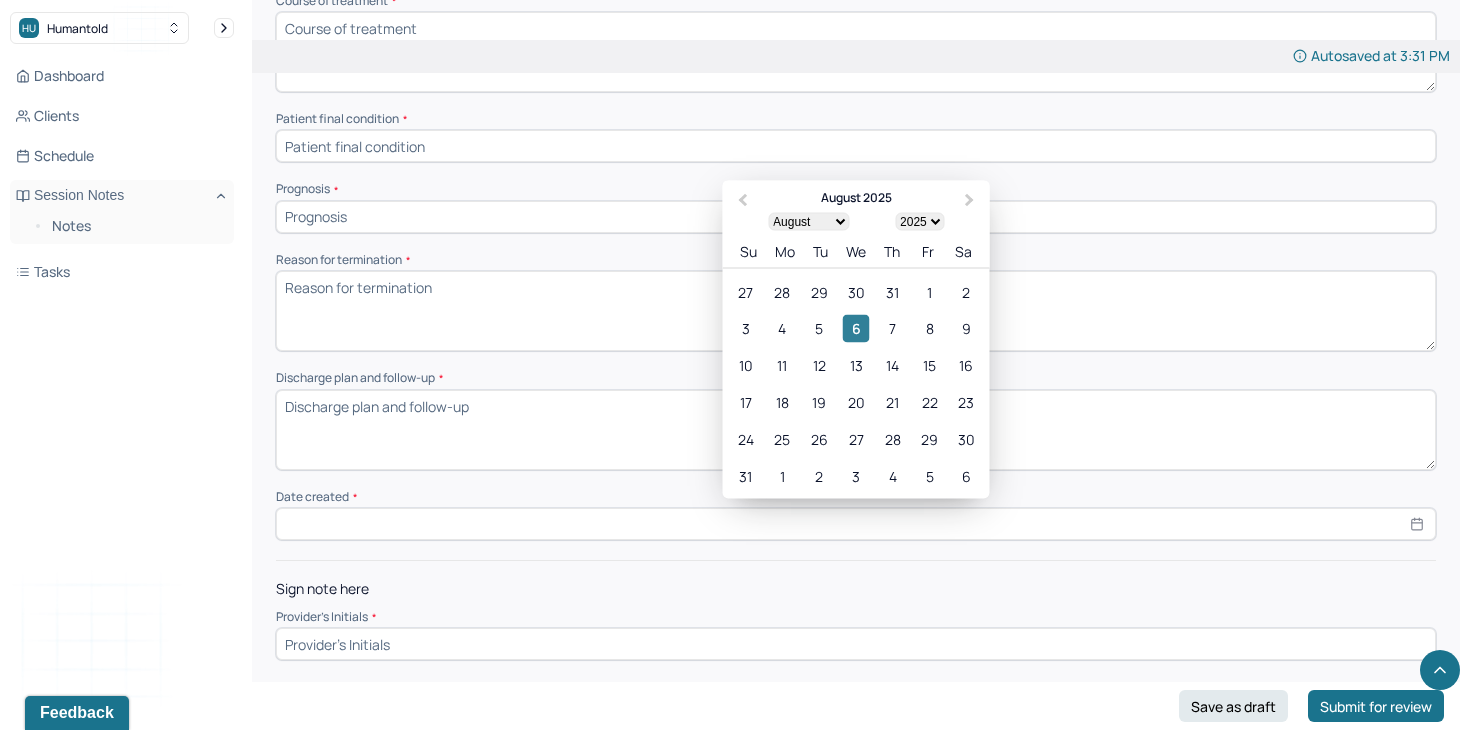 click on "6" at bounding box center (855, 328) 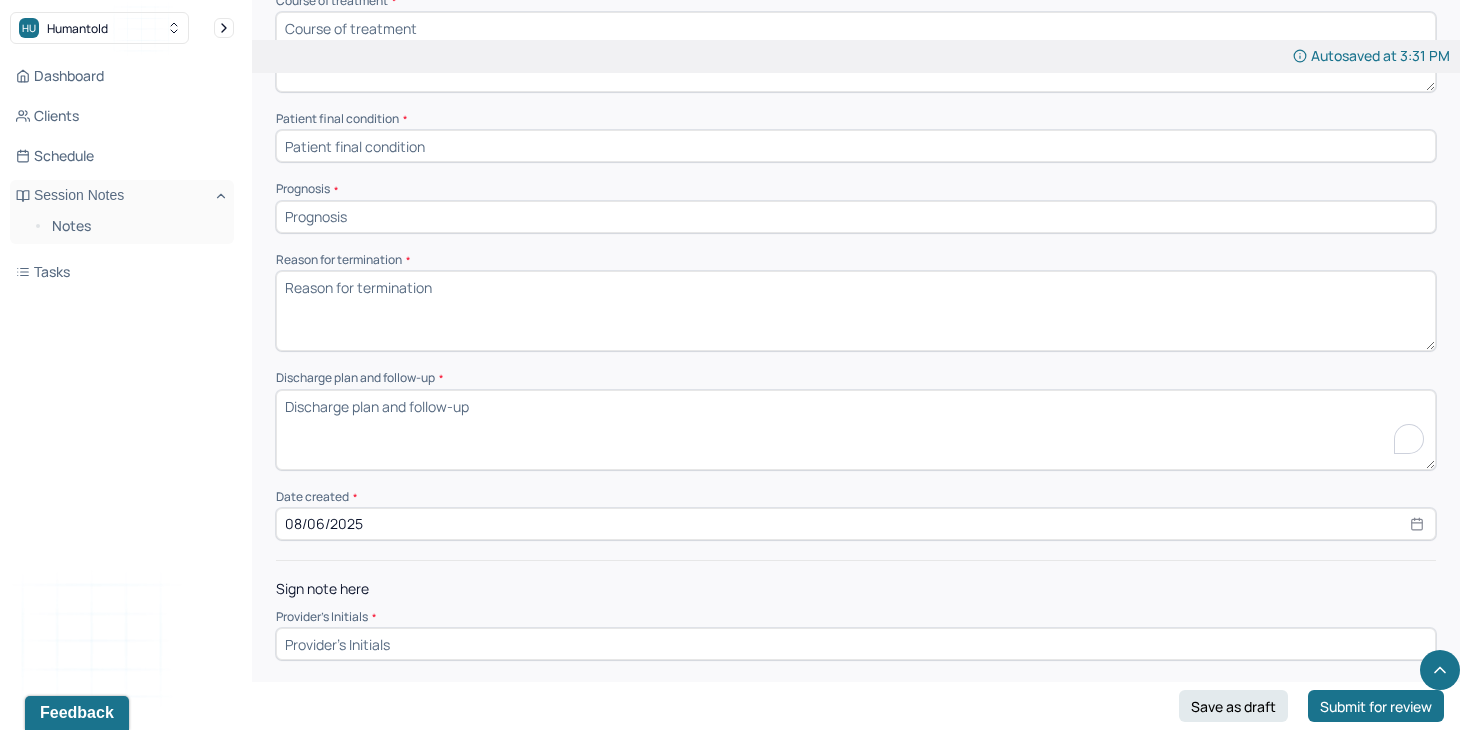 click on "Discharge plan and follow-up *" at bounding box center [856, 430] 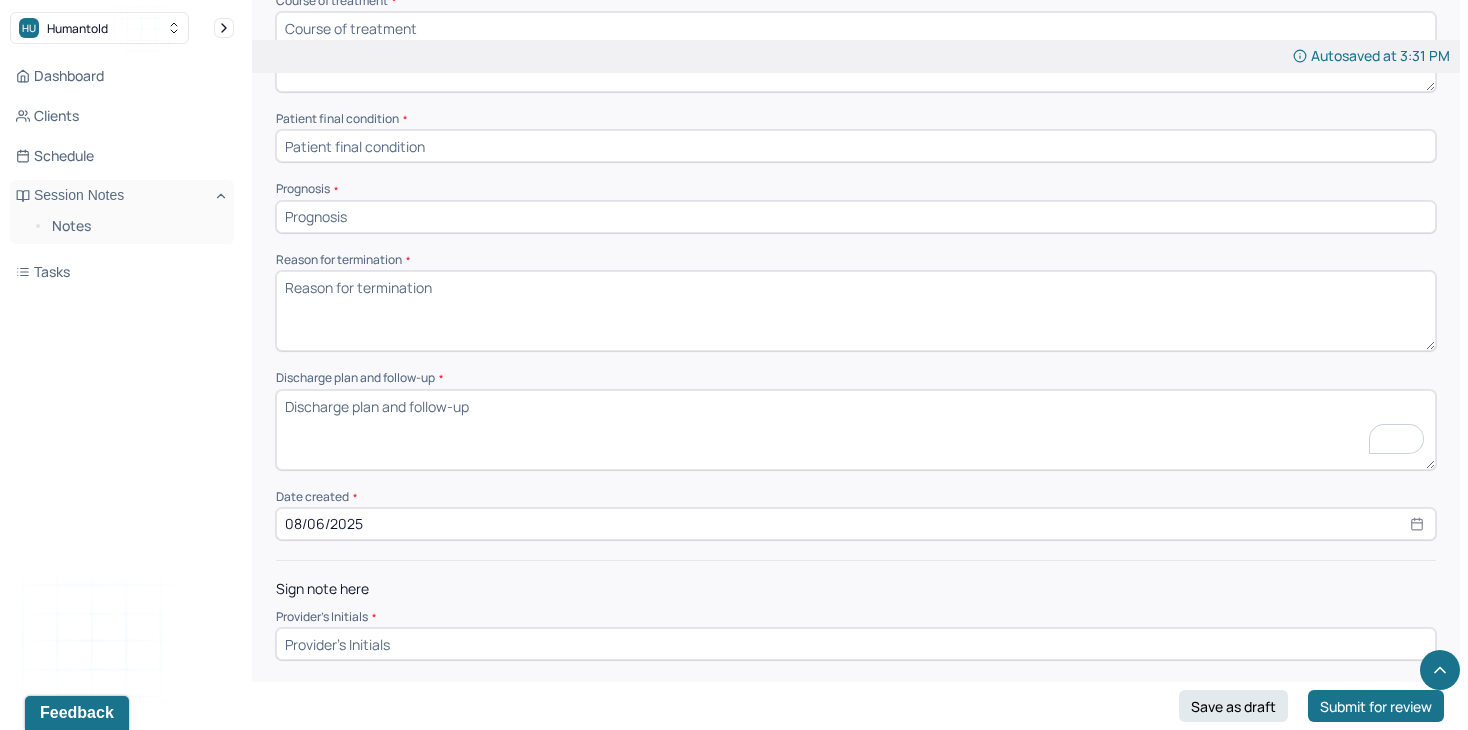 paste on "The client was reminded to contact Humantold’s intake team if they wish to be matched with a new provider. Options for continuity of care were reviewed. Additional referrals or clinical recommendations will be provided upon request." 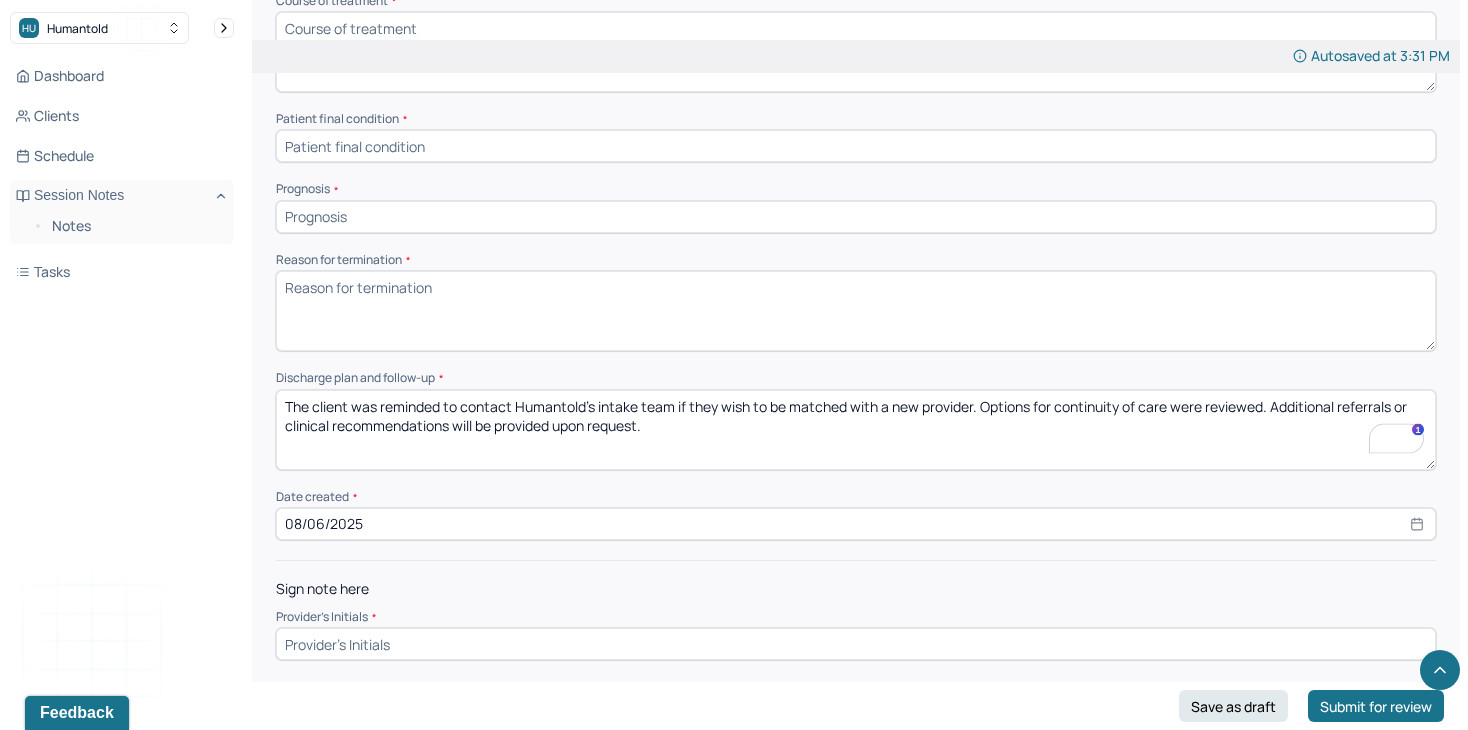 type on "The client was reminded to contact Humantold’s intake team if they wish to be matched with a new provider. Options for continuity of care were reviewed. Additional referrals or clinical recommendations will be provided upon request." 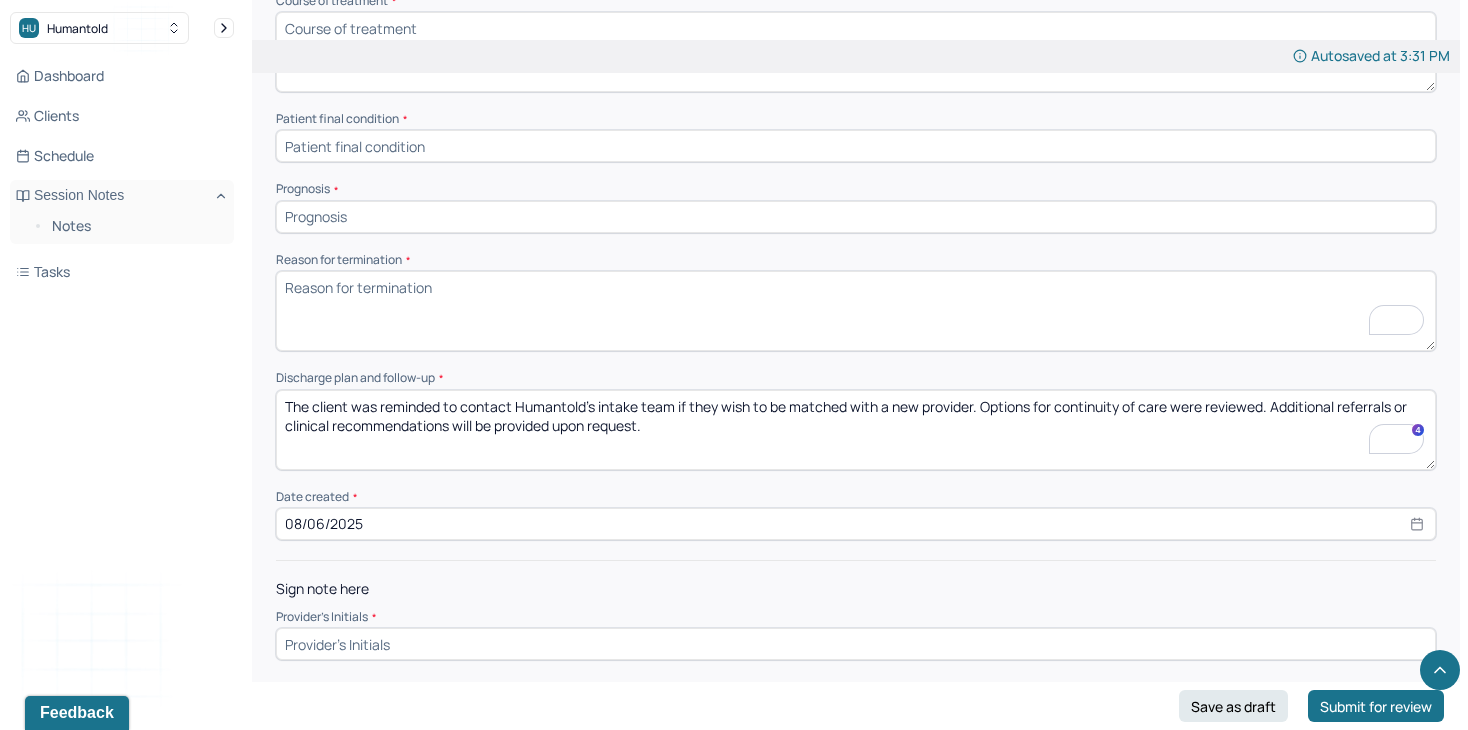paste on "The clinician is leaving the practice." 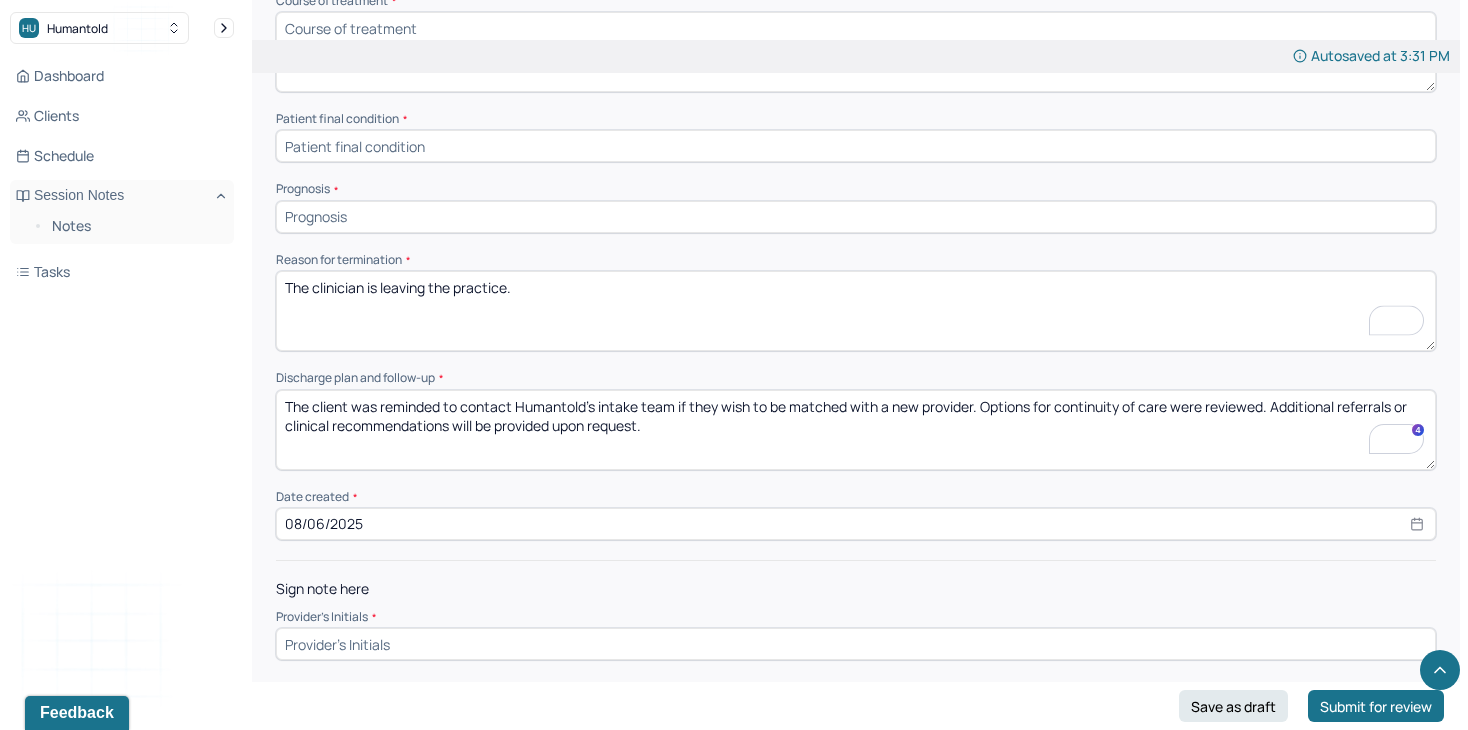 type on "The clinician is leaving the practice." 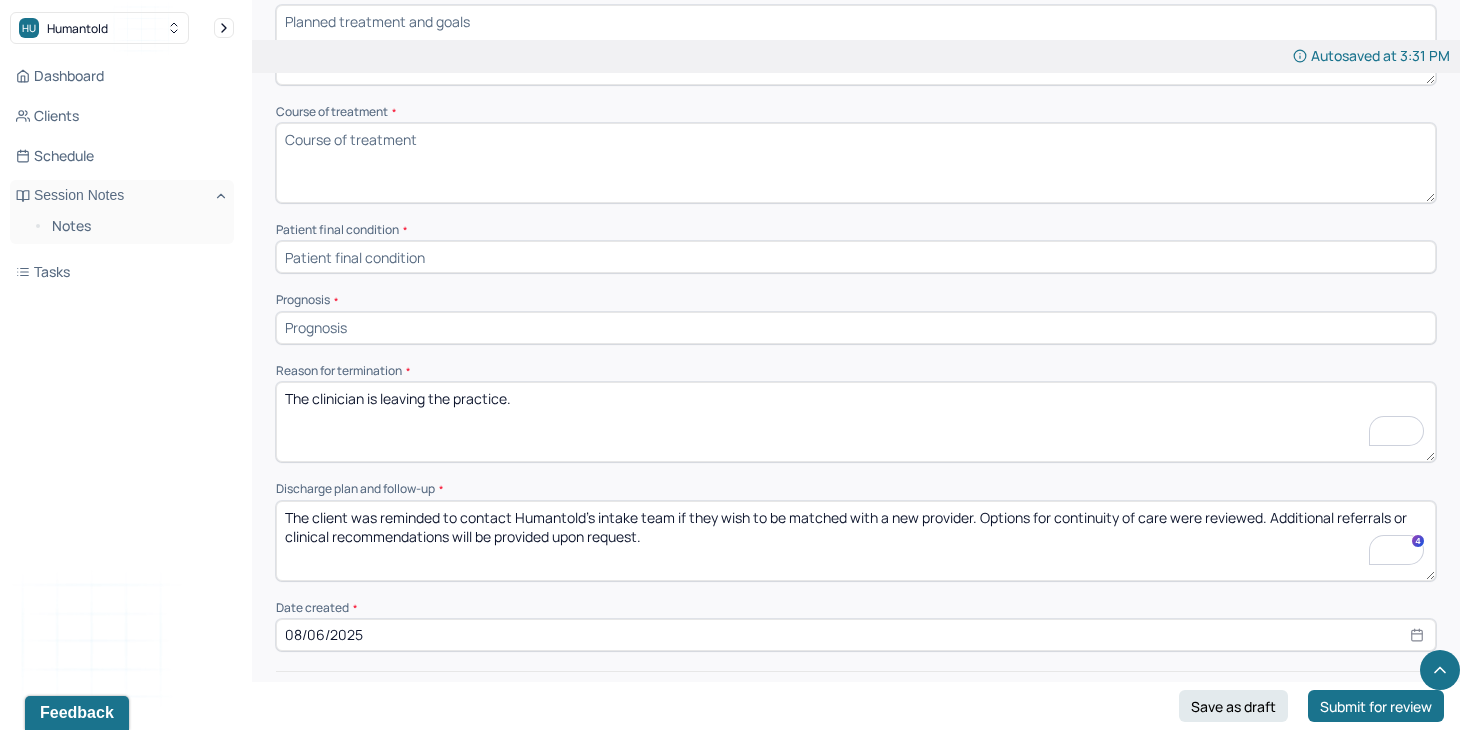 scroll, scrollTop: 1144, scrollLeft: 0, axis: vertical 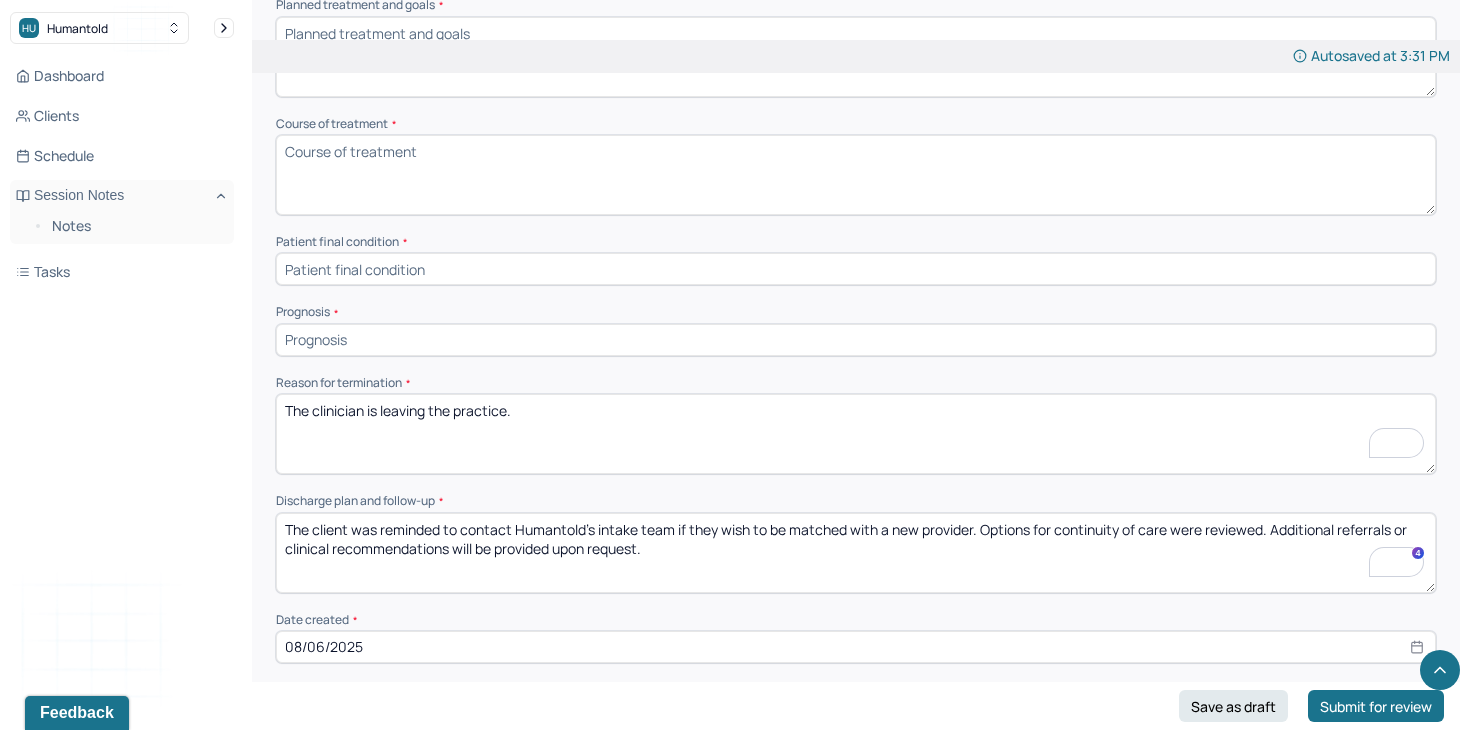 click at bounding box center (856, 340) 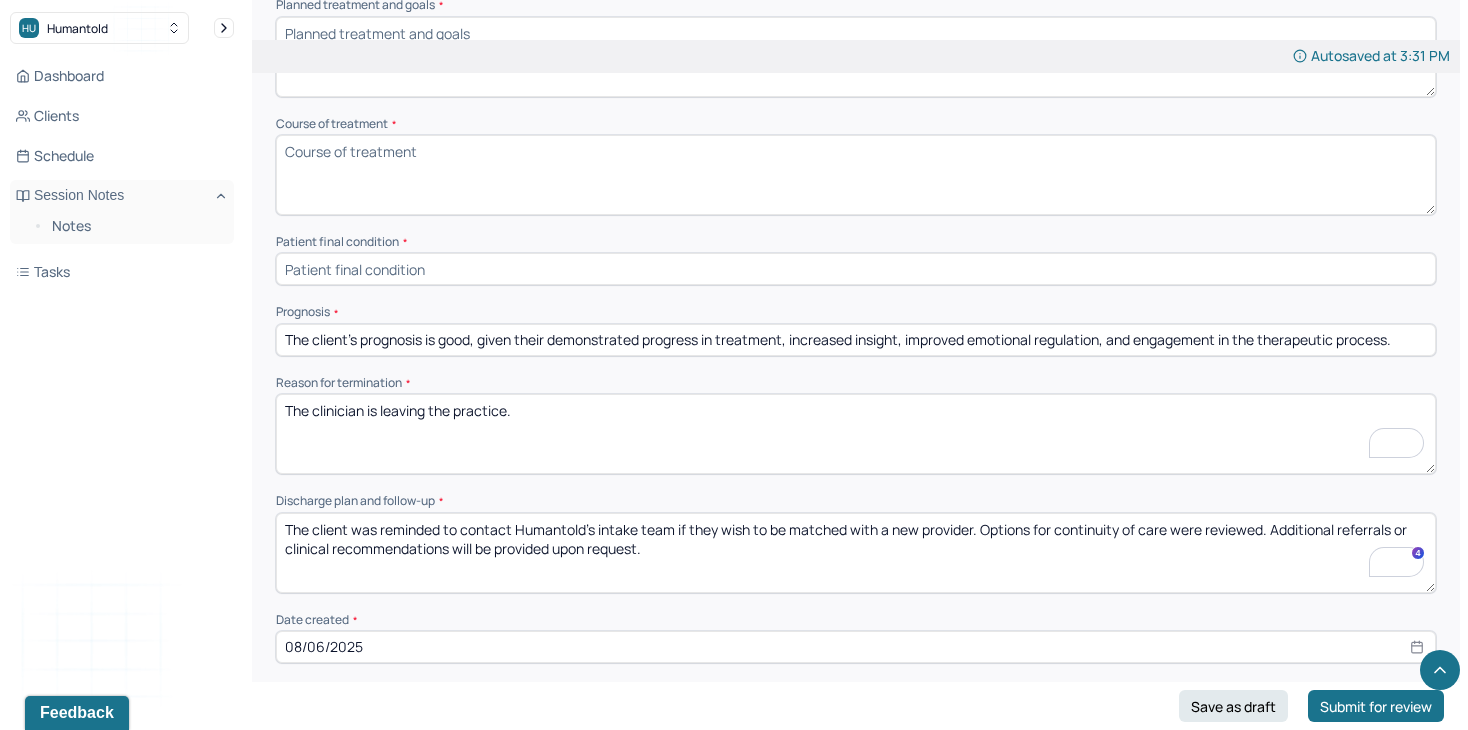 type on "The client’s prognosis is good, given their demonstrated progress in treatment, increased insight, improved emotional regulation, and engagement in the therapeutic process." 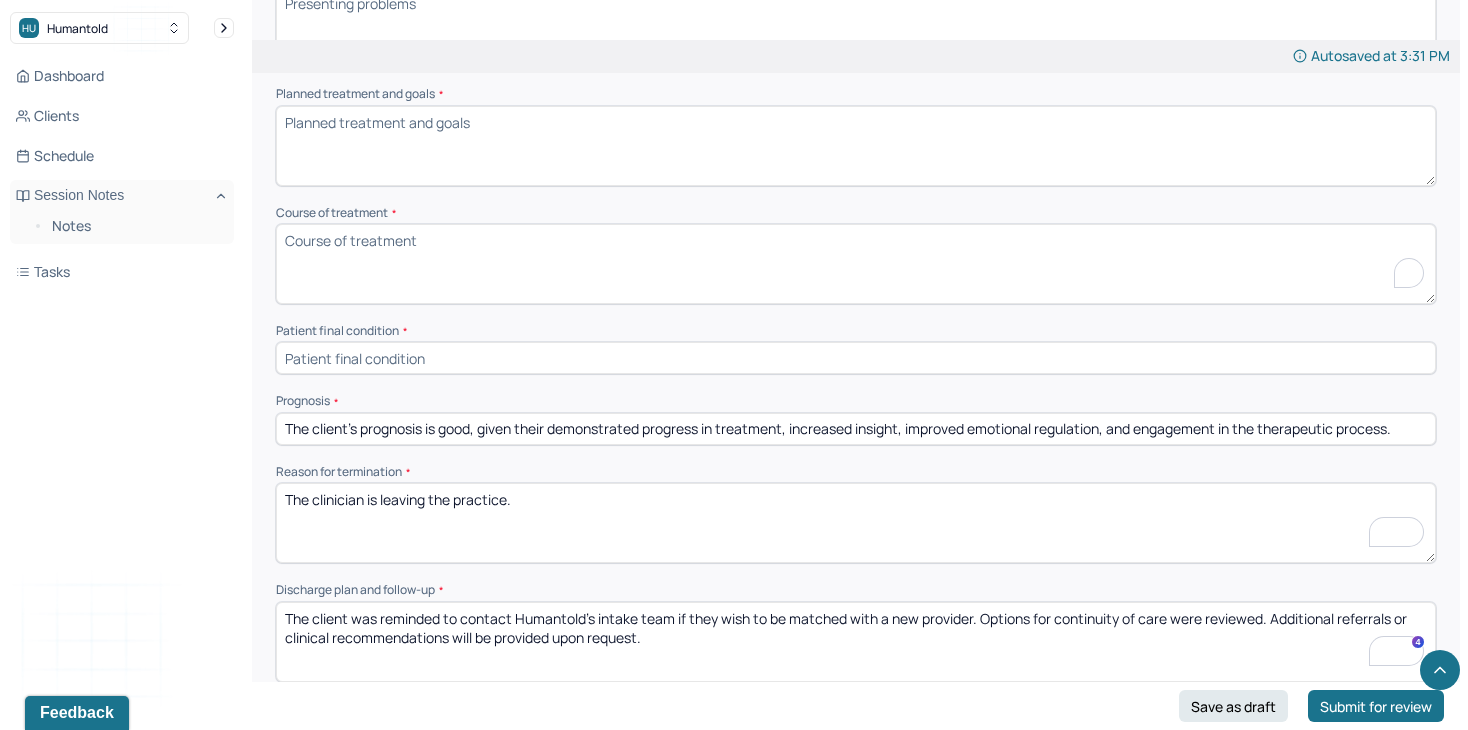 click on "Course of treatment *" at bounding box center (856, 264) 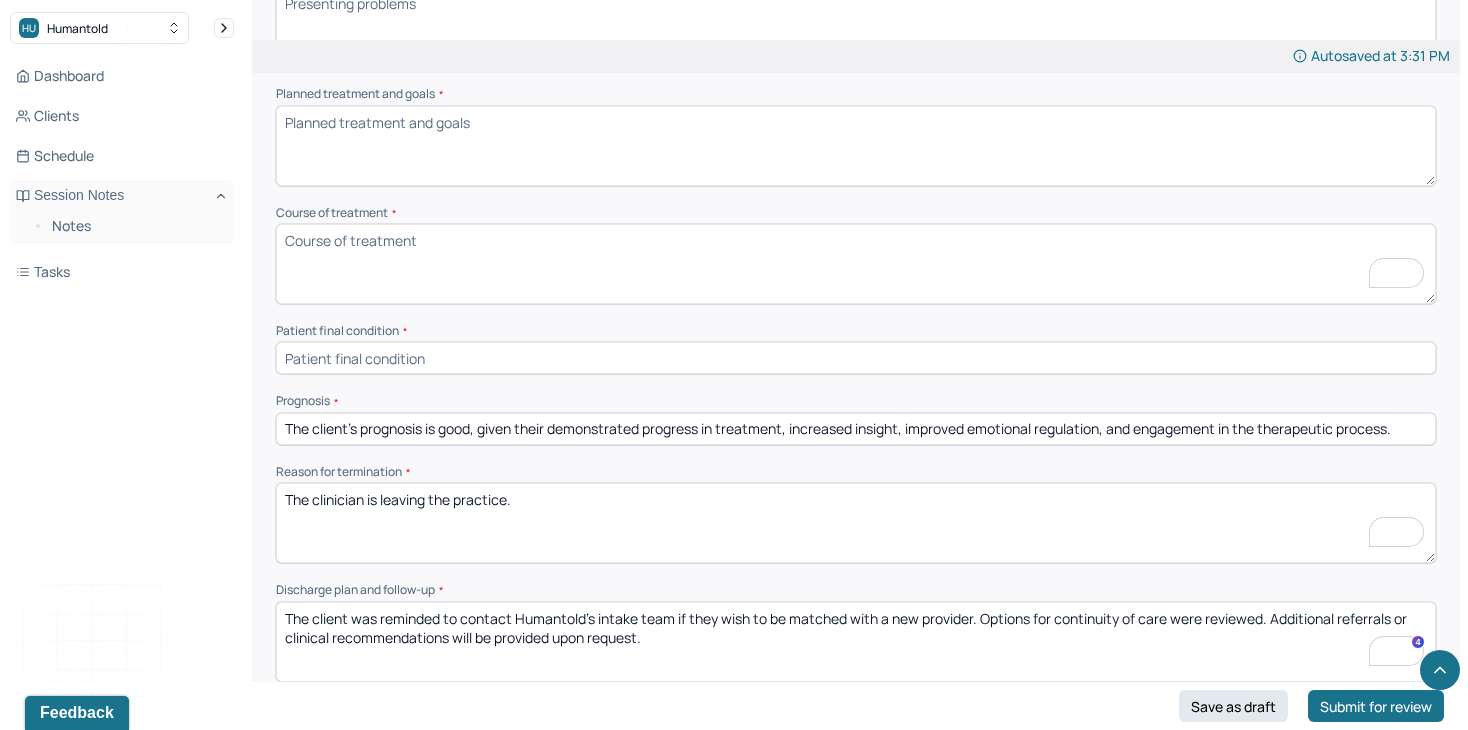 scroll, scrollTop: 1267, scrollLeft: 0, axis: vertical 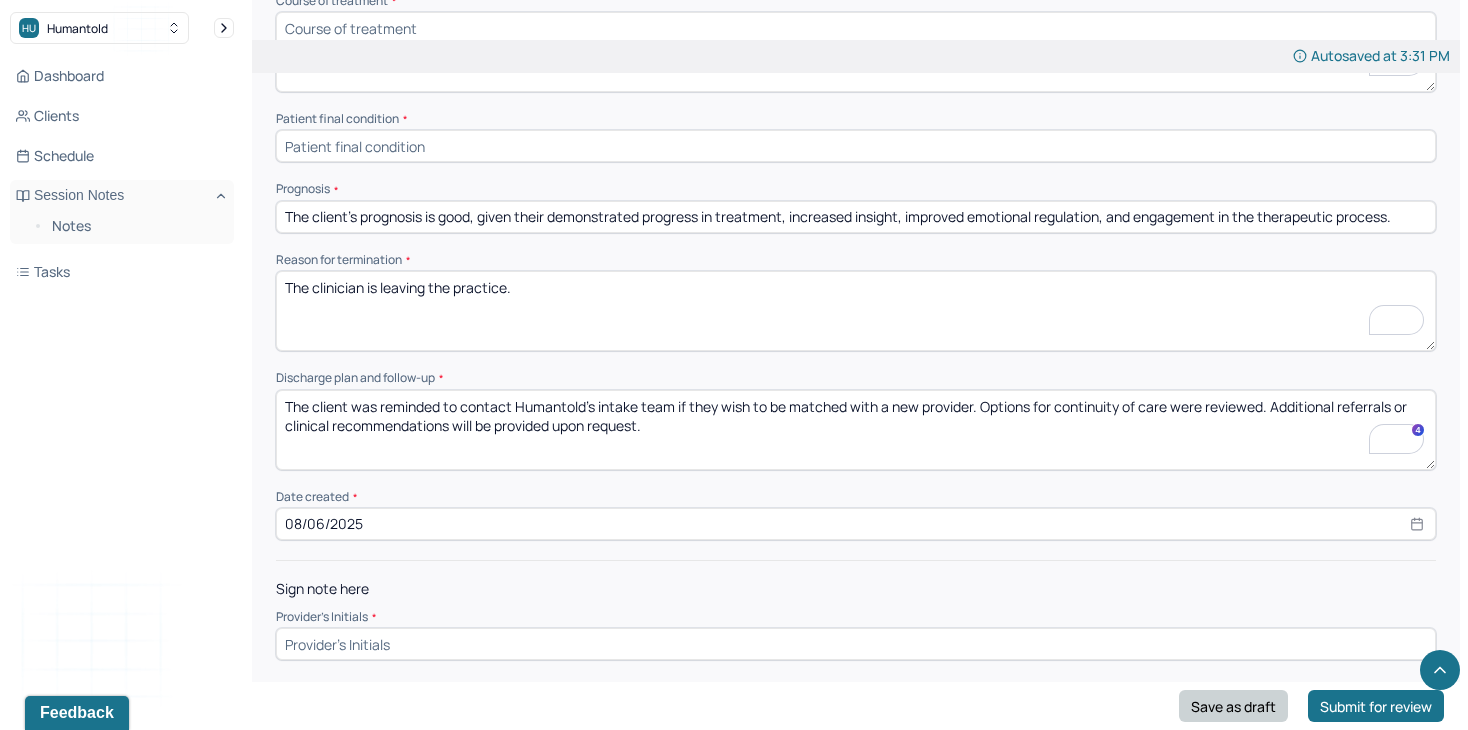 click on "Save as draft" at bounding box center [1233, 706] 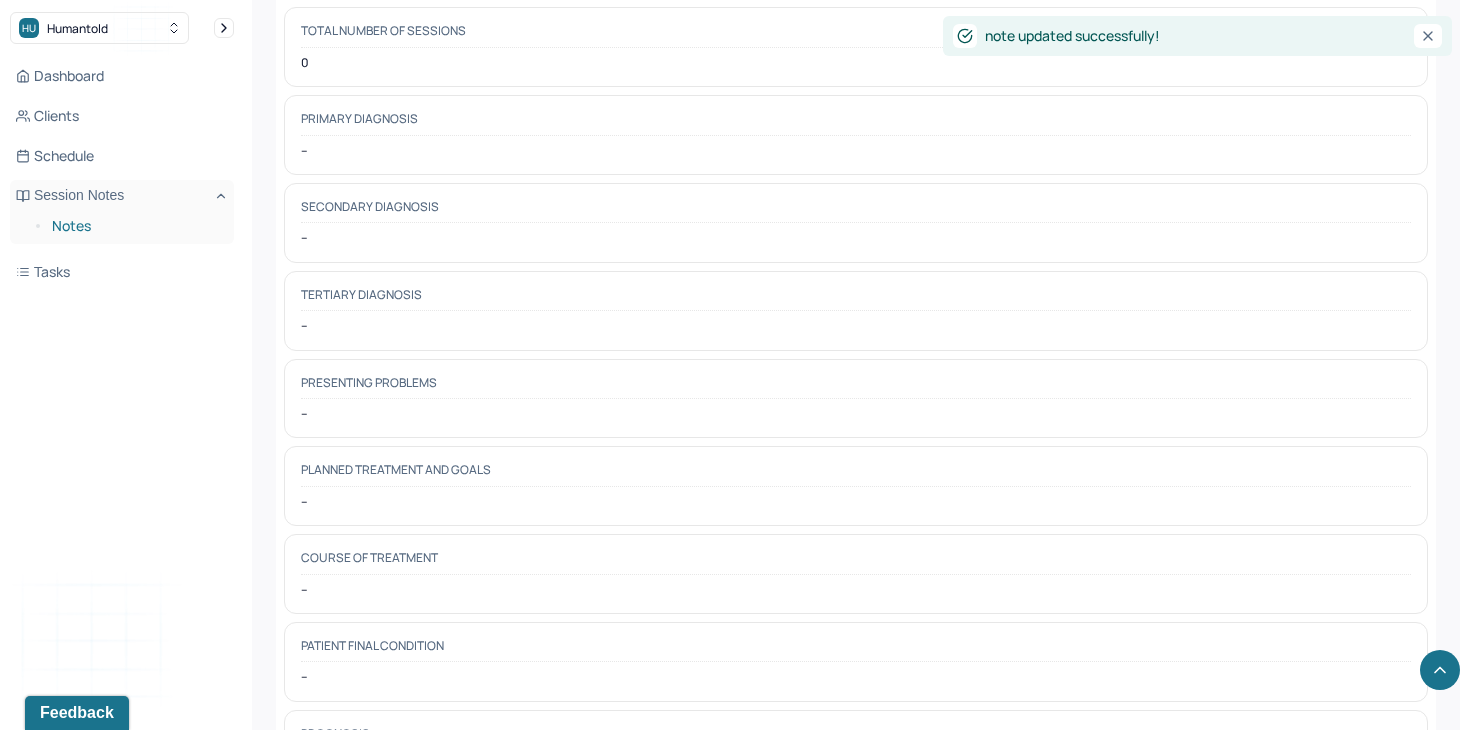 click on "Notes" at bounding box center (135, 226) 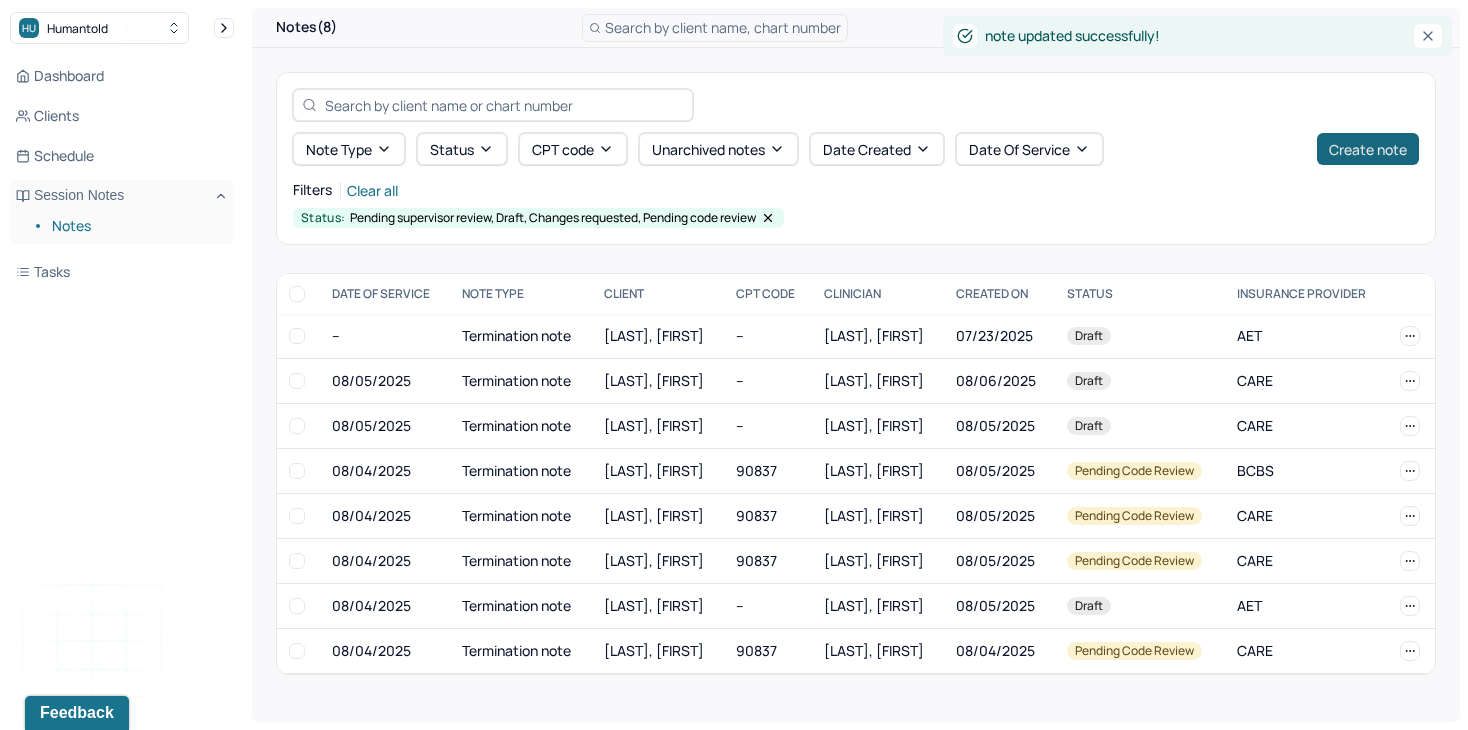 click on "Create note" at bounding box center [1368, 149] 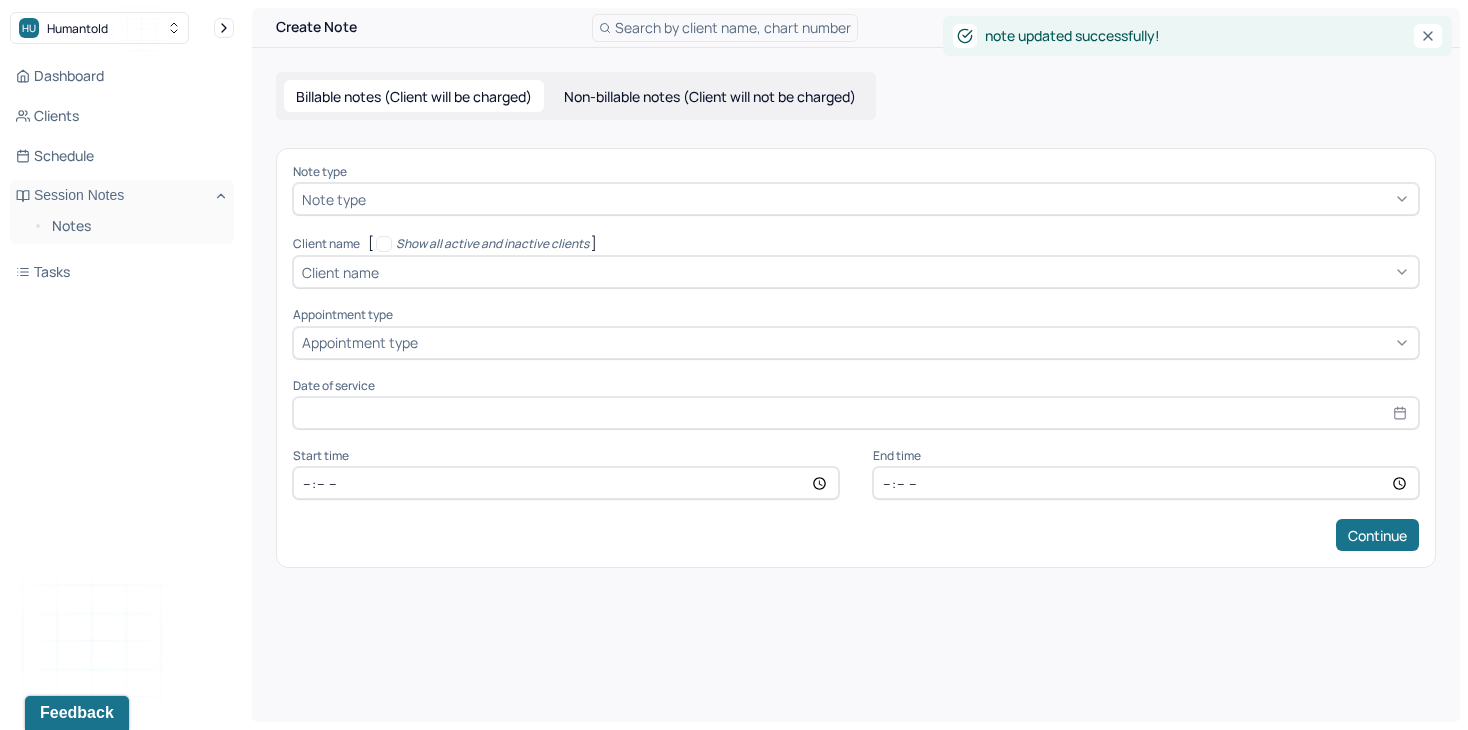 click at bounding box center (890, 199) 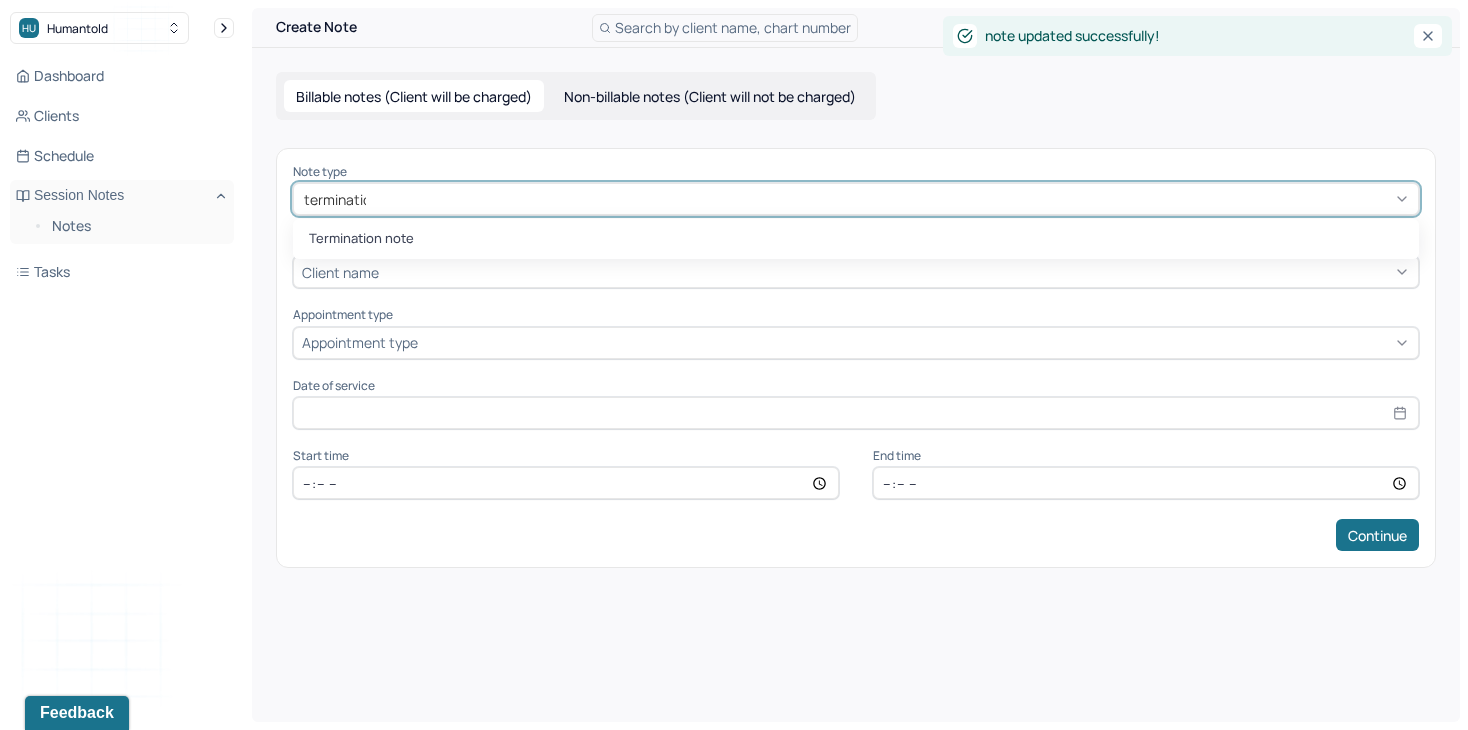 type on "termination" 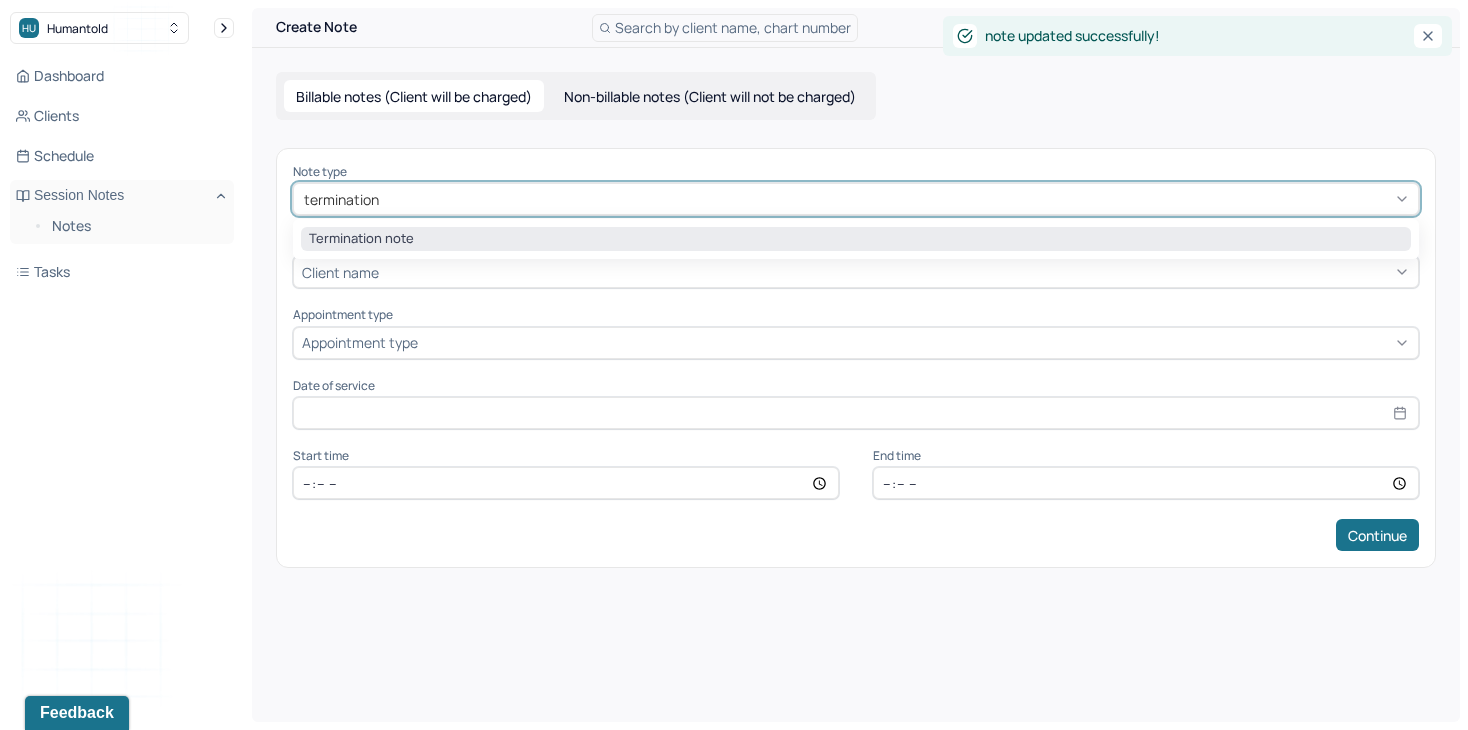 click on "Termination note" at bounding box center (856, 239) 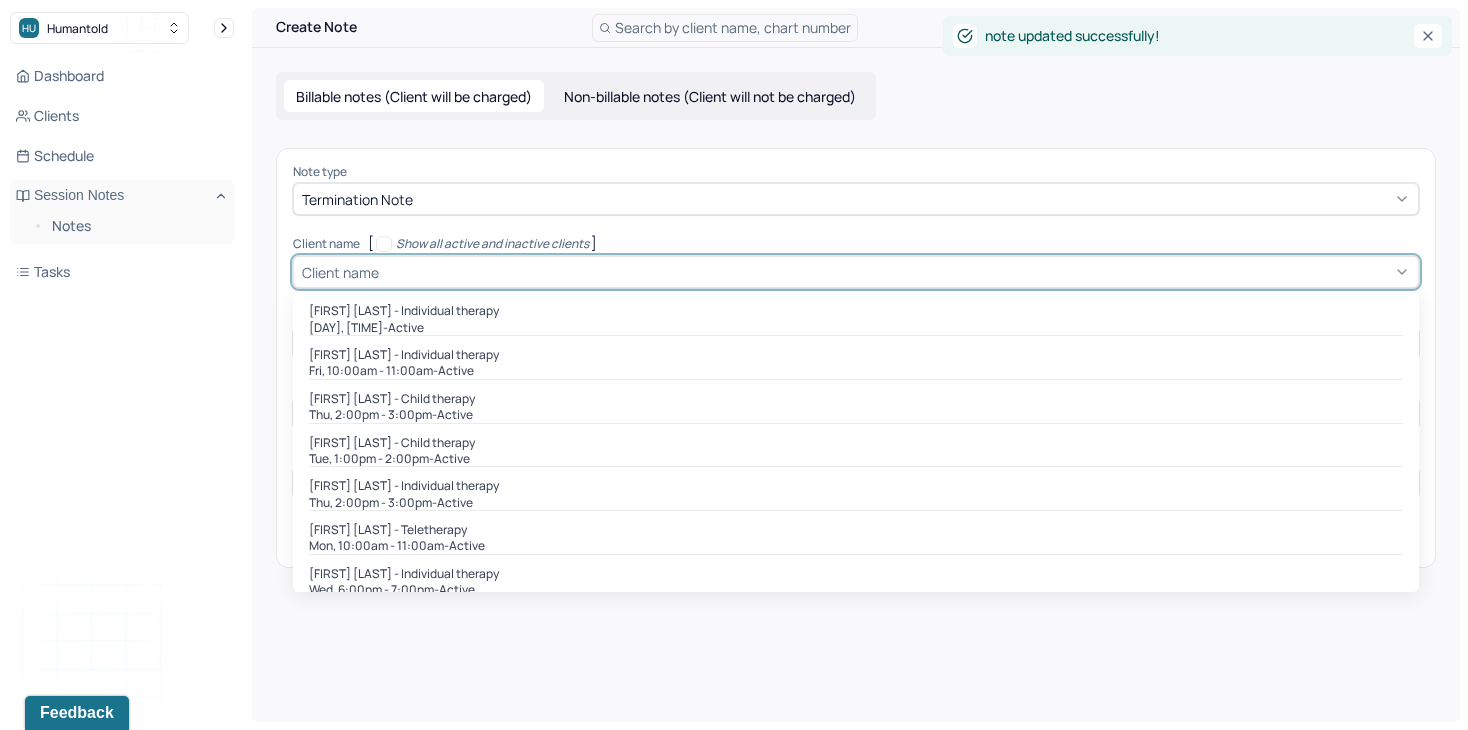 click at bounding box center (386, 272) 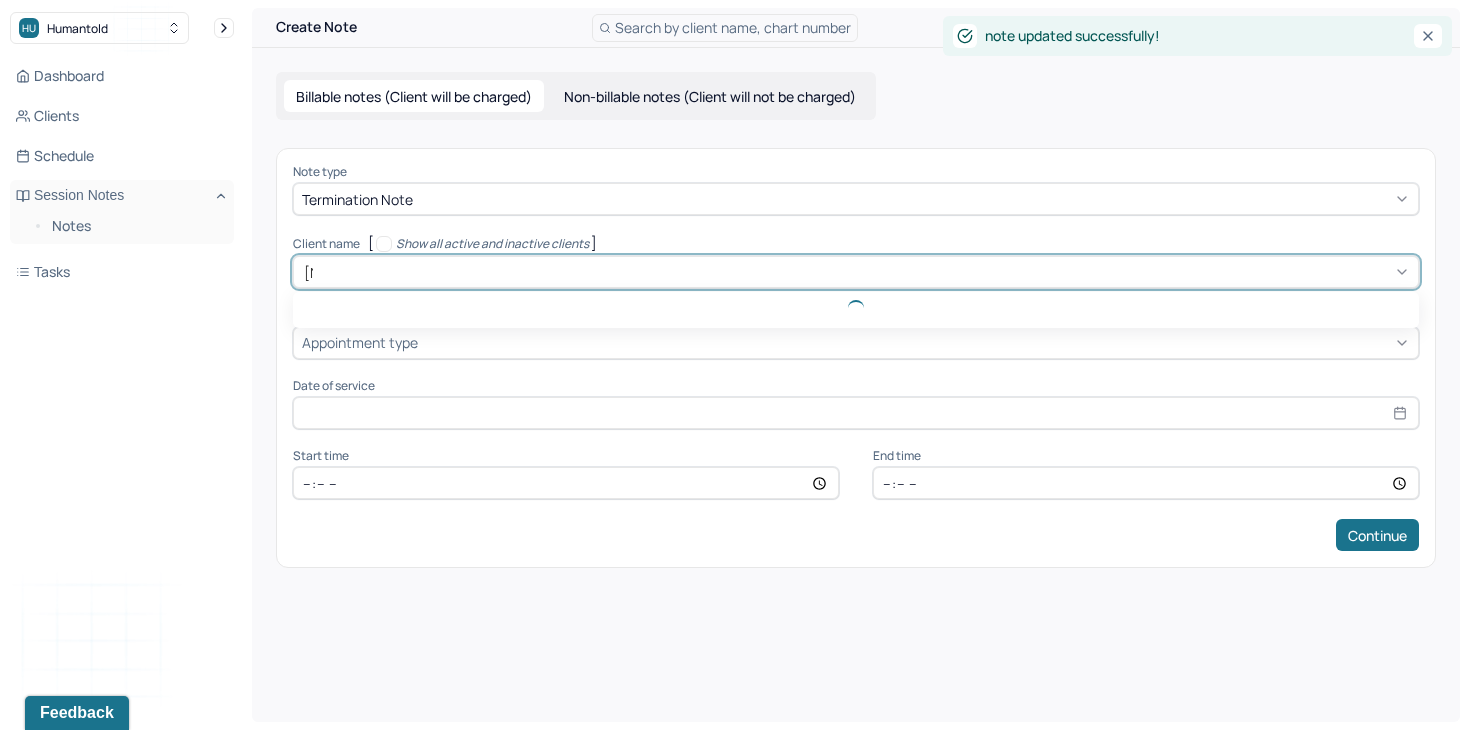 type on "[NAME]" 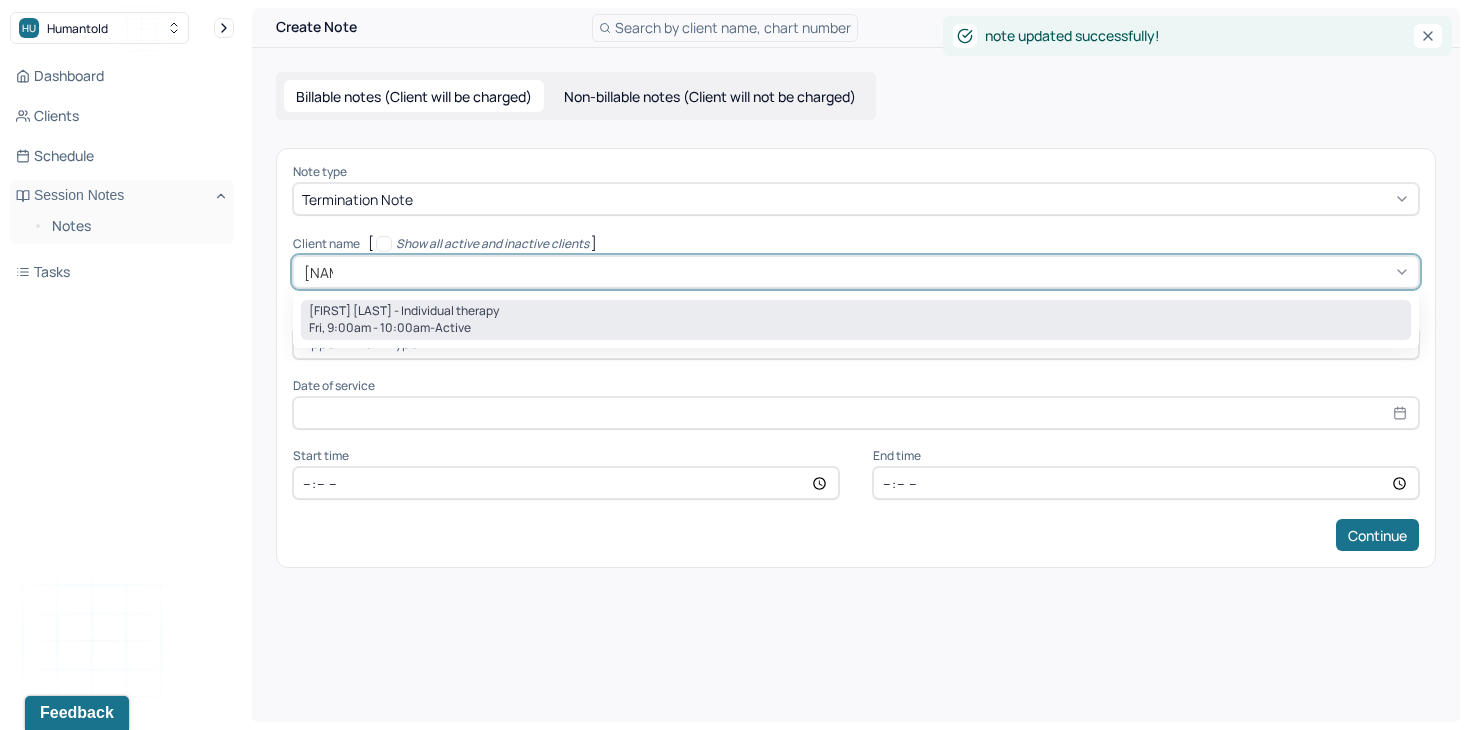 click on "[DAY], [TIME] - active" at bounding box center (856, 328) 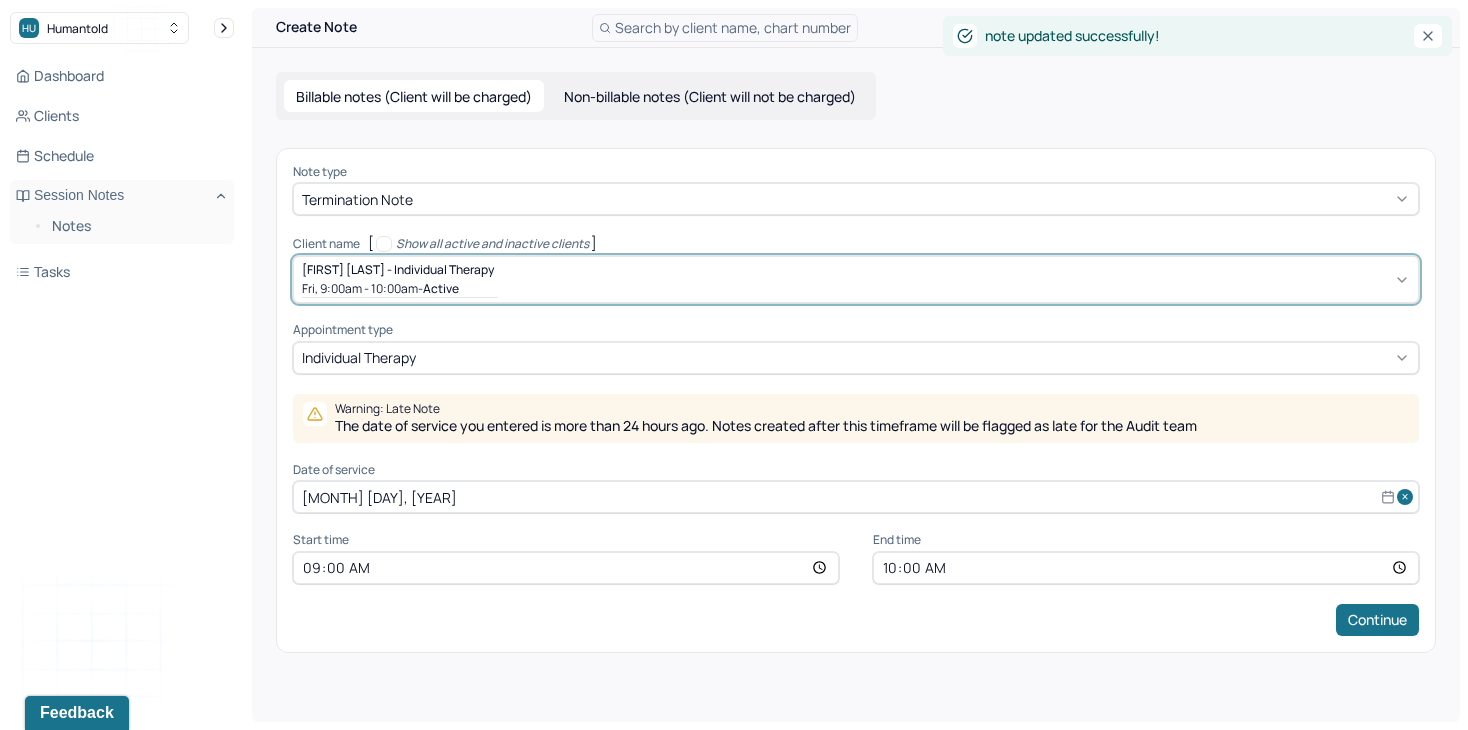 click on "[MONTH] [DAY], [YEAR]" at bounding box center (856, 497) 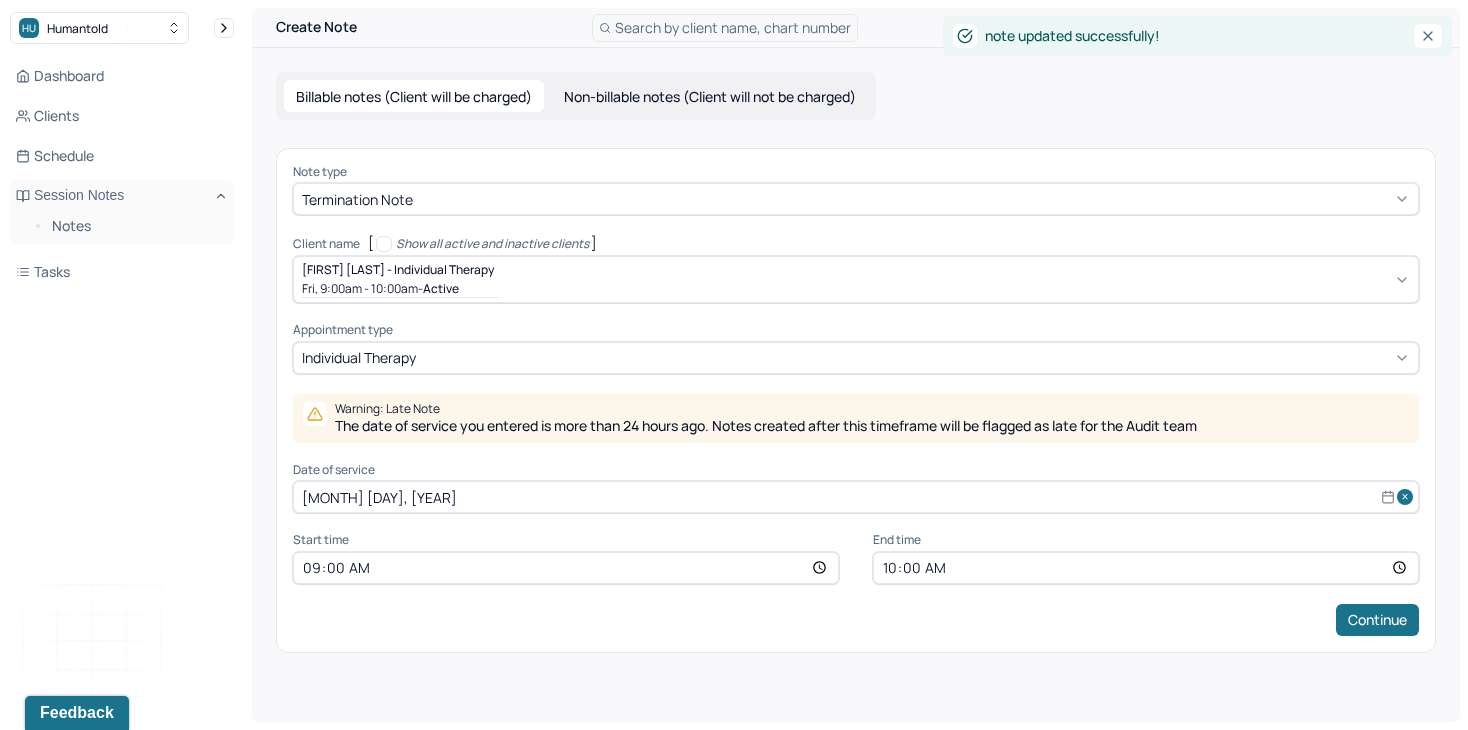 click on "Non-billable notes (Client will not be charged)" at bounding box center (710, 96) 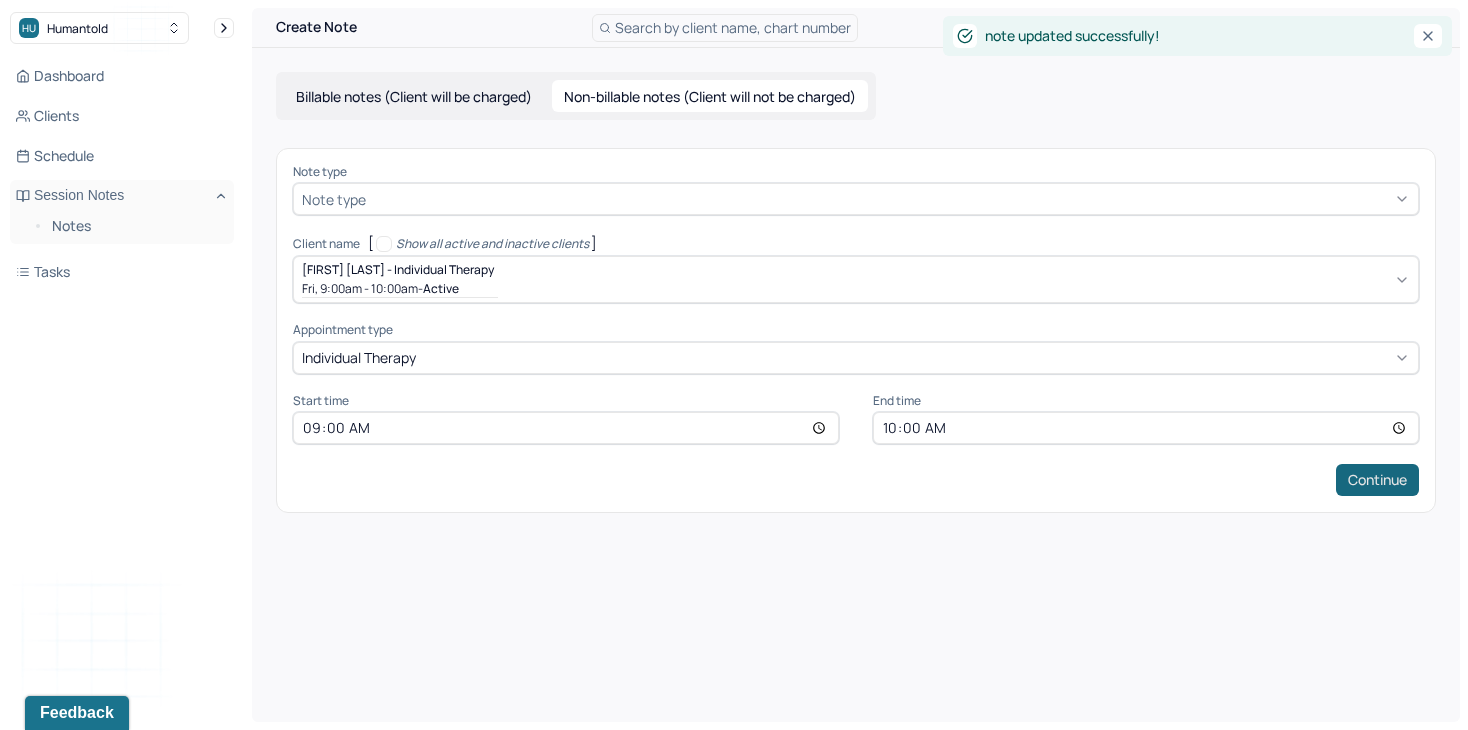 click on "Continue" at bounding box center (1377, 480) 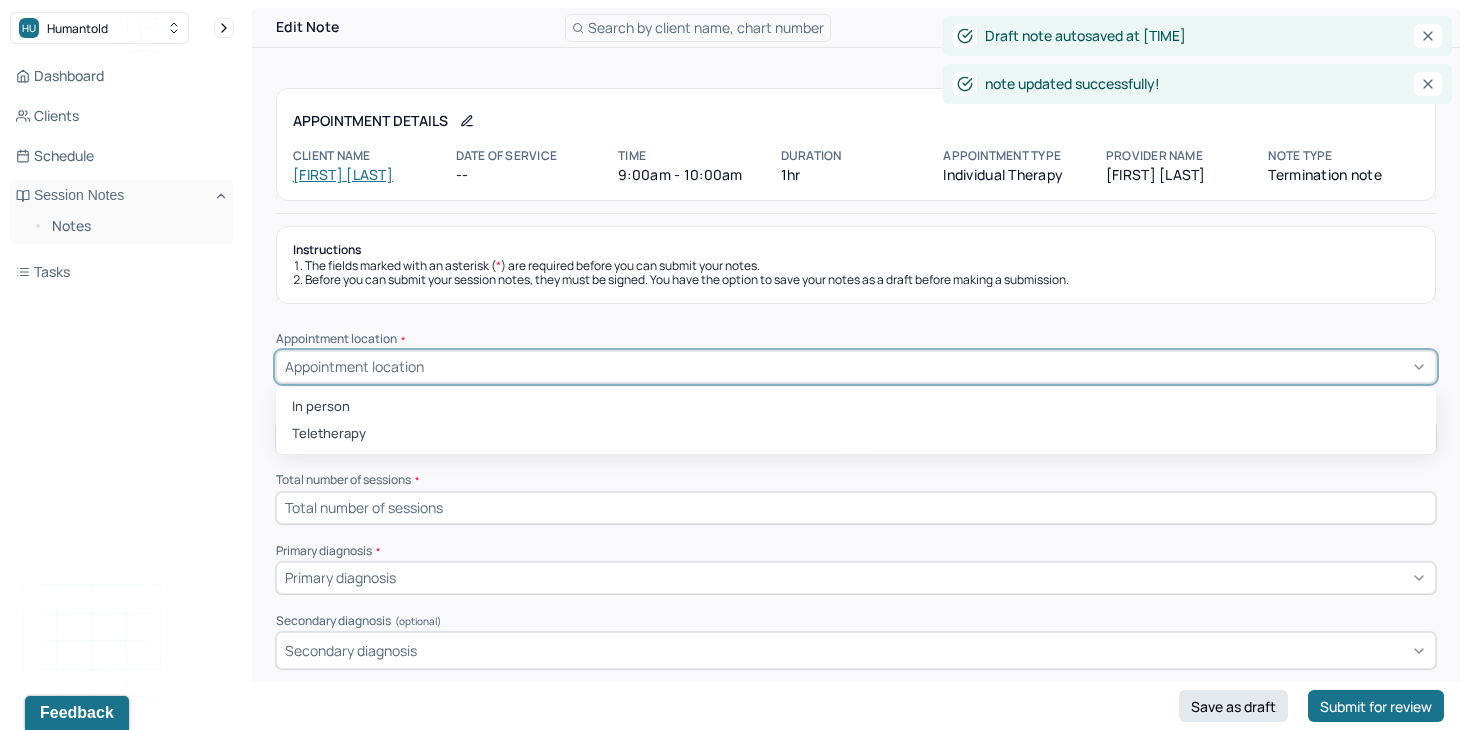 click on "Instructions The fields marked with an asterisk ( * ) are required before you can submit your notes. Before you can submit your session notes, they must be signed. You have the option to save your notes as a draft before making a submission. Appointment location * In person, [NUMBER] of [NUMBER]. [NUMBER] results available. Use Up and Down to choose options, press Enter to select the currently focused option, press Escape to exit the menu, press Tab to select the option and exit the menu. Appointment location In person Teletherapy First session date * Last session date * Total number of sessions * Primary diagnosis * Primary diagnosis Secondary diagnosis (optional) Secondary diagnosis Tertiary diagnosis (optional) Tertiary diagnosis Presenting problems * Planned treatment and goals * Course of treatment * Patient final condition * Prognosis * Reason for termination * Discharge plan and follow-up * Date created * Sign note here Provider's Initials * Save as draft Submit for review" at bounding box center [856, 947] 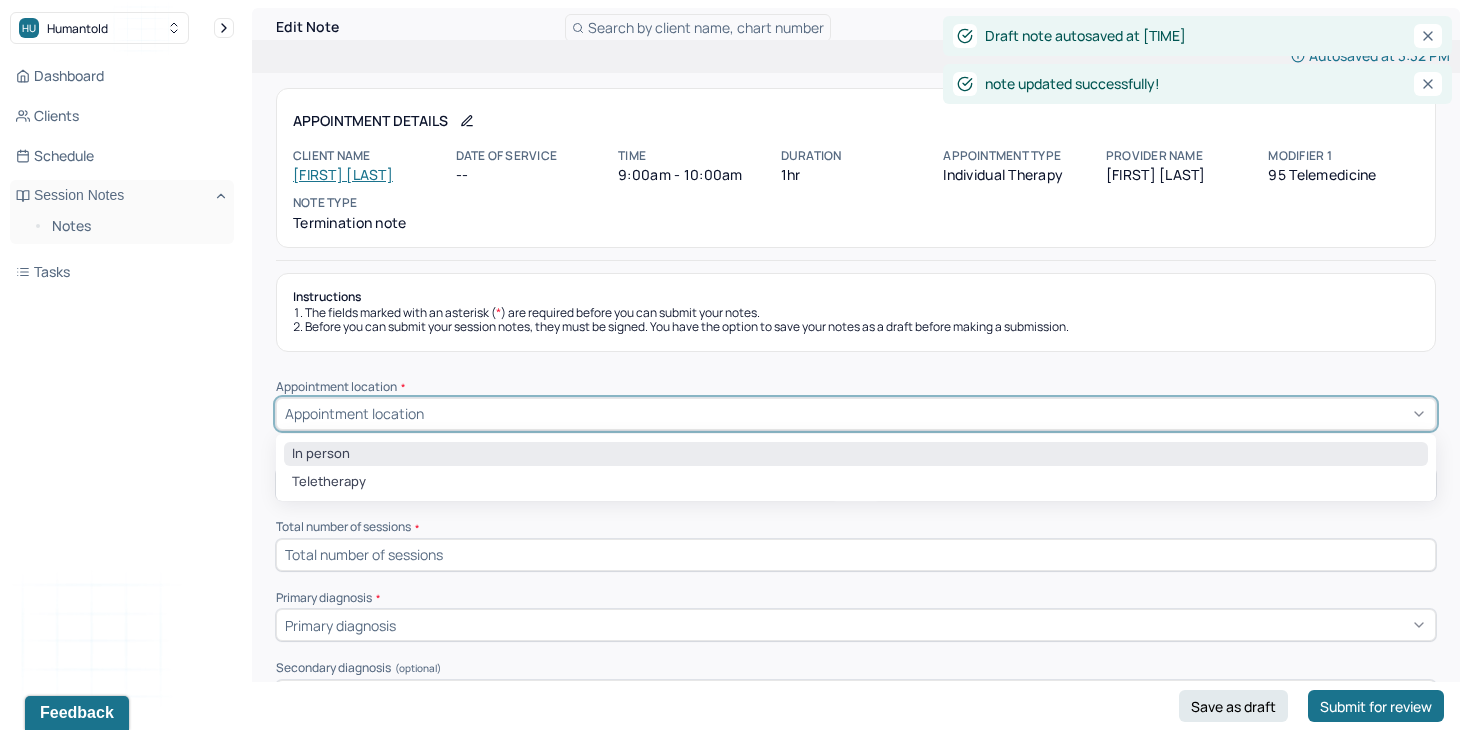 click on "In person" at bounding box center (856, 454) 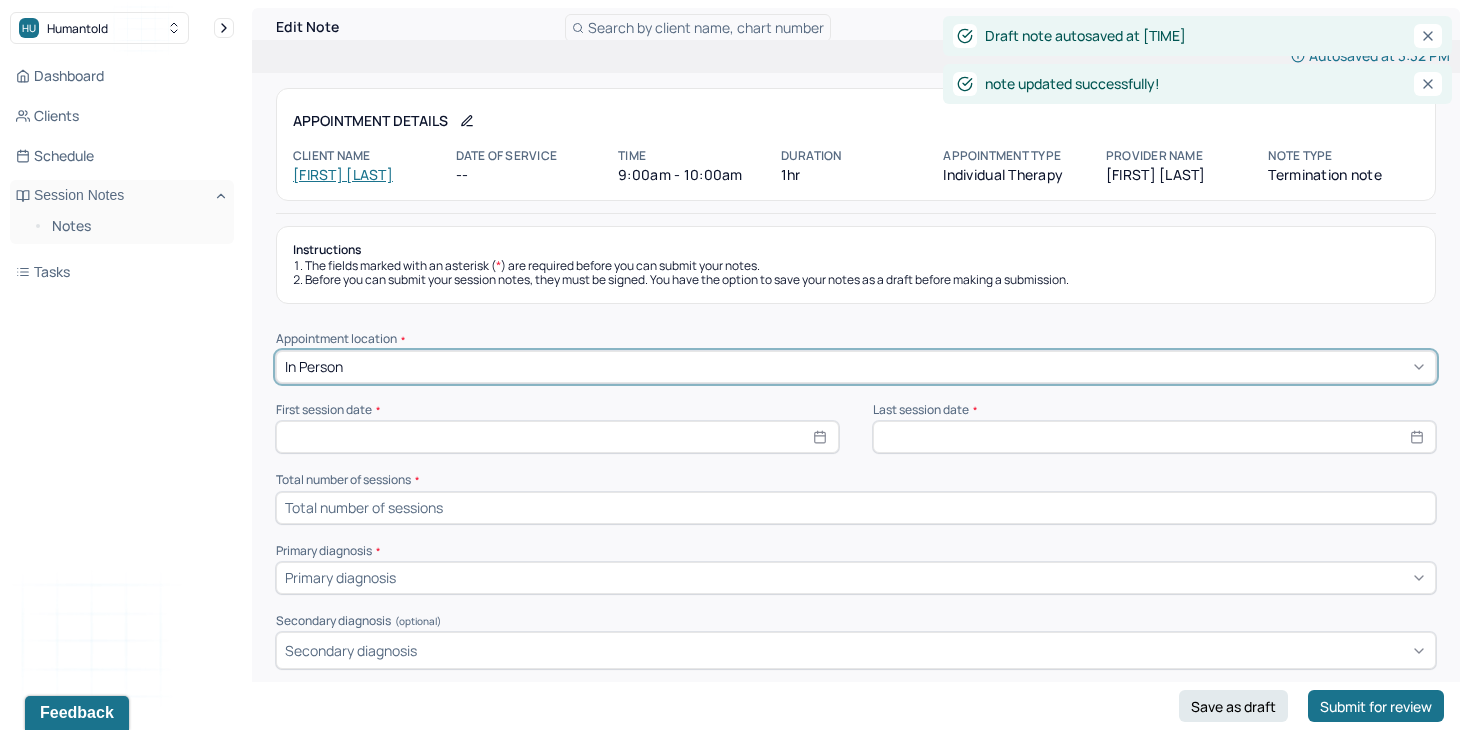 click at bounding box center [856, 508] 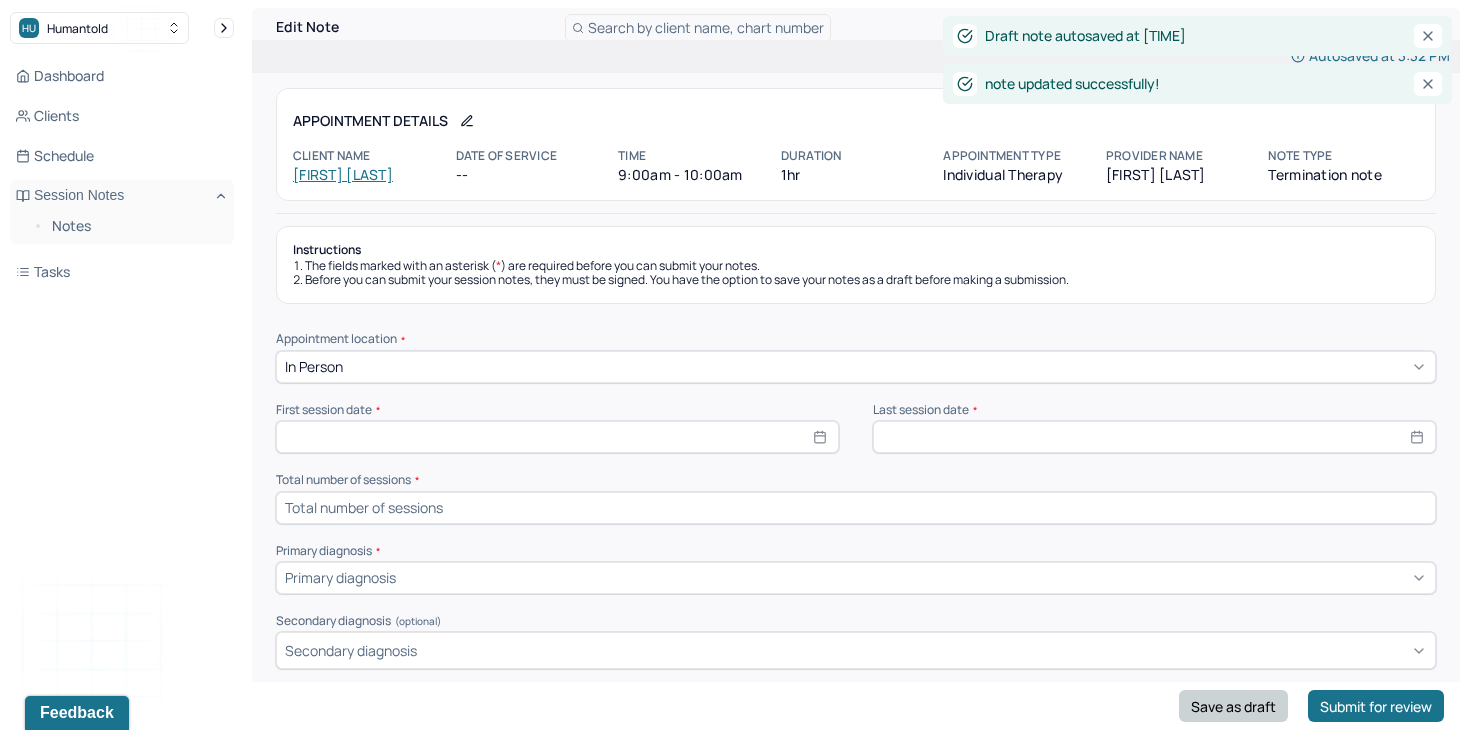 click on "Save as draft" at bounding box center [1233, 706] 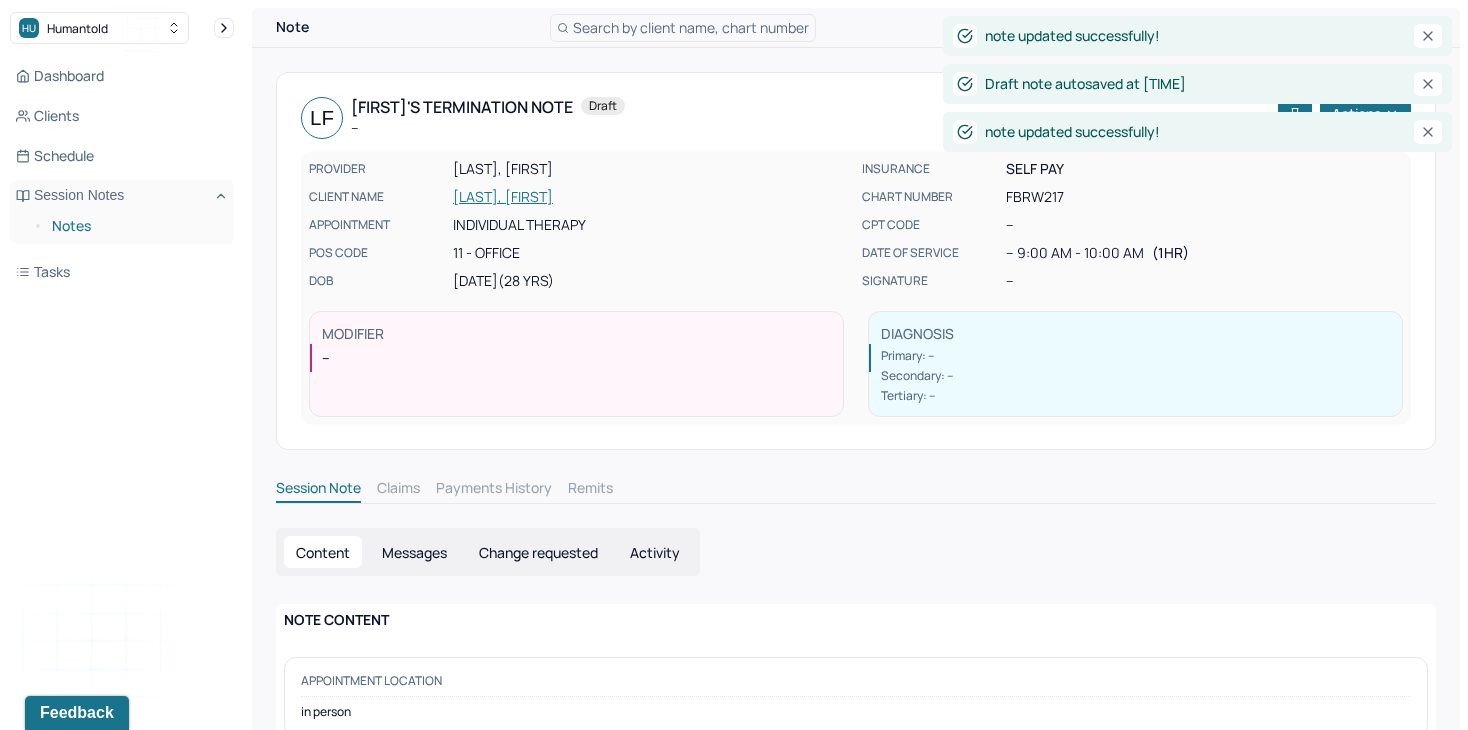 click on "Notes" at bounding box center (135, 226) 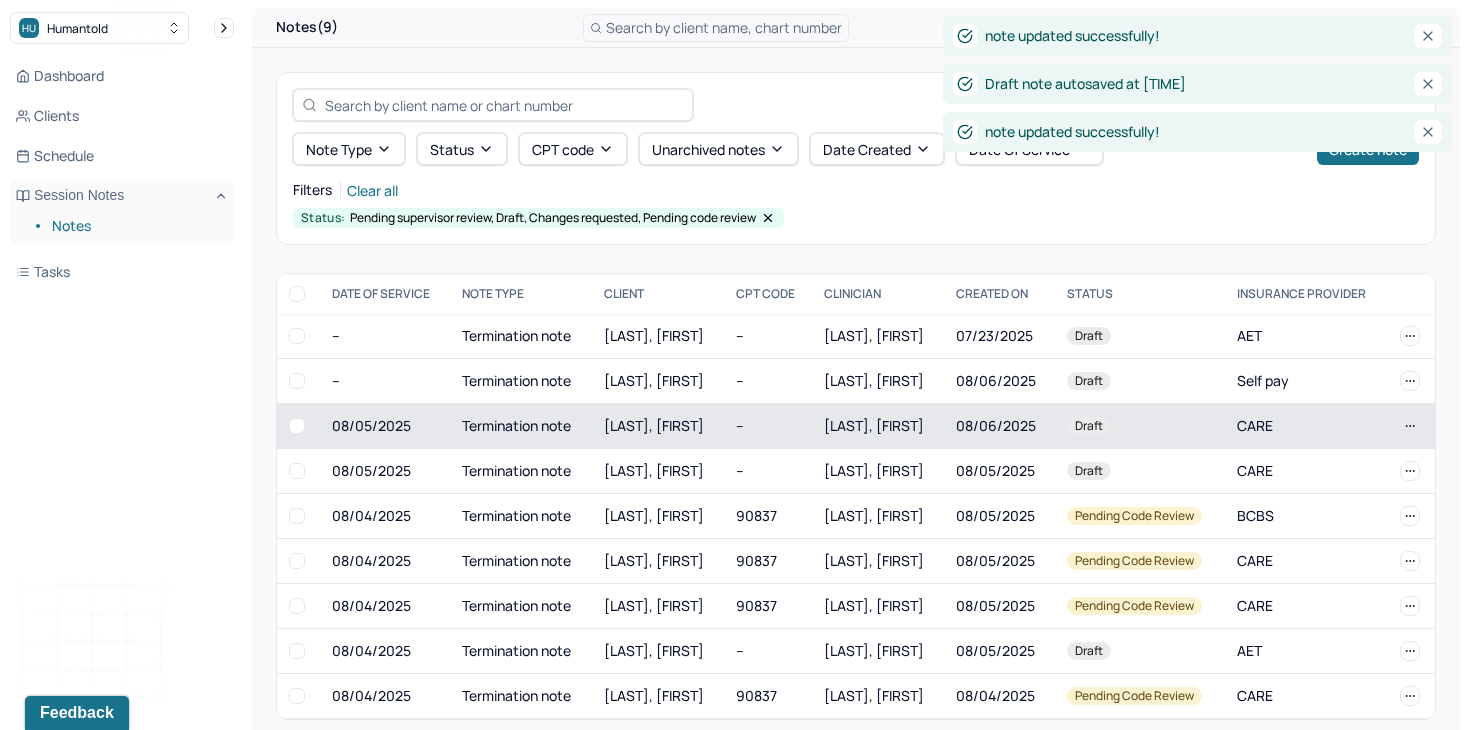 click on "Termination note" at bounding box center [521, 426] 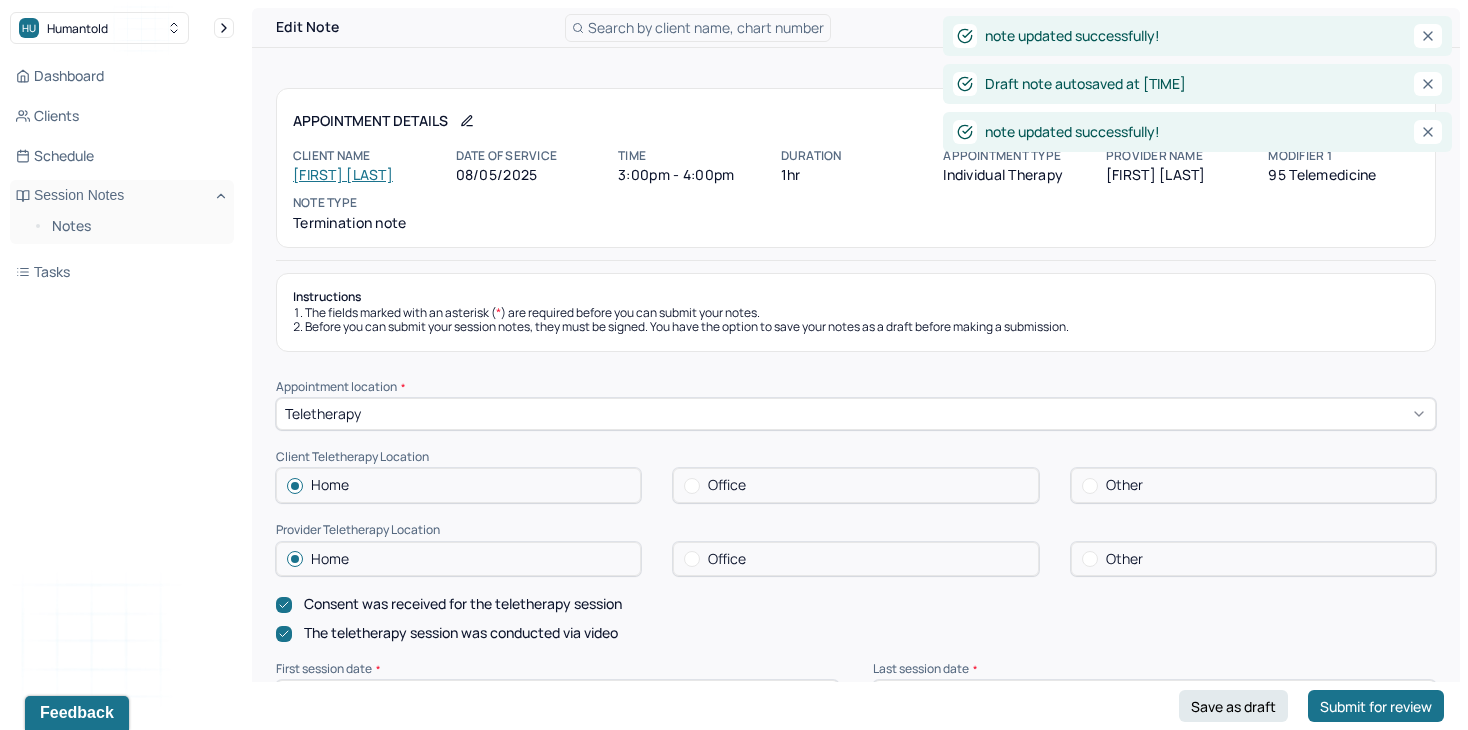 click on "[FIRST] [LAST]" at bounding box center [343, 174] 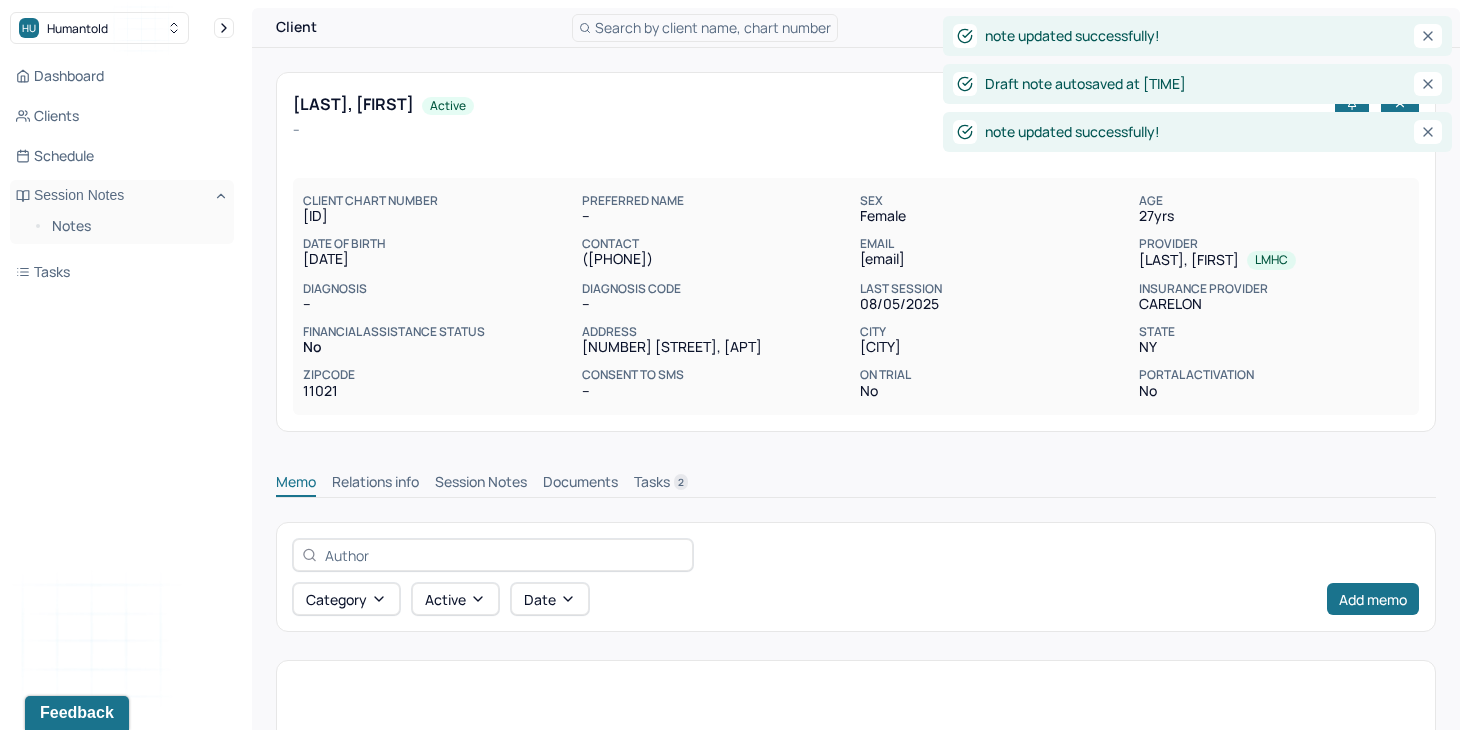 click on "[LAST], [FIRST]" at bounding box center (353, 104) 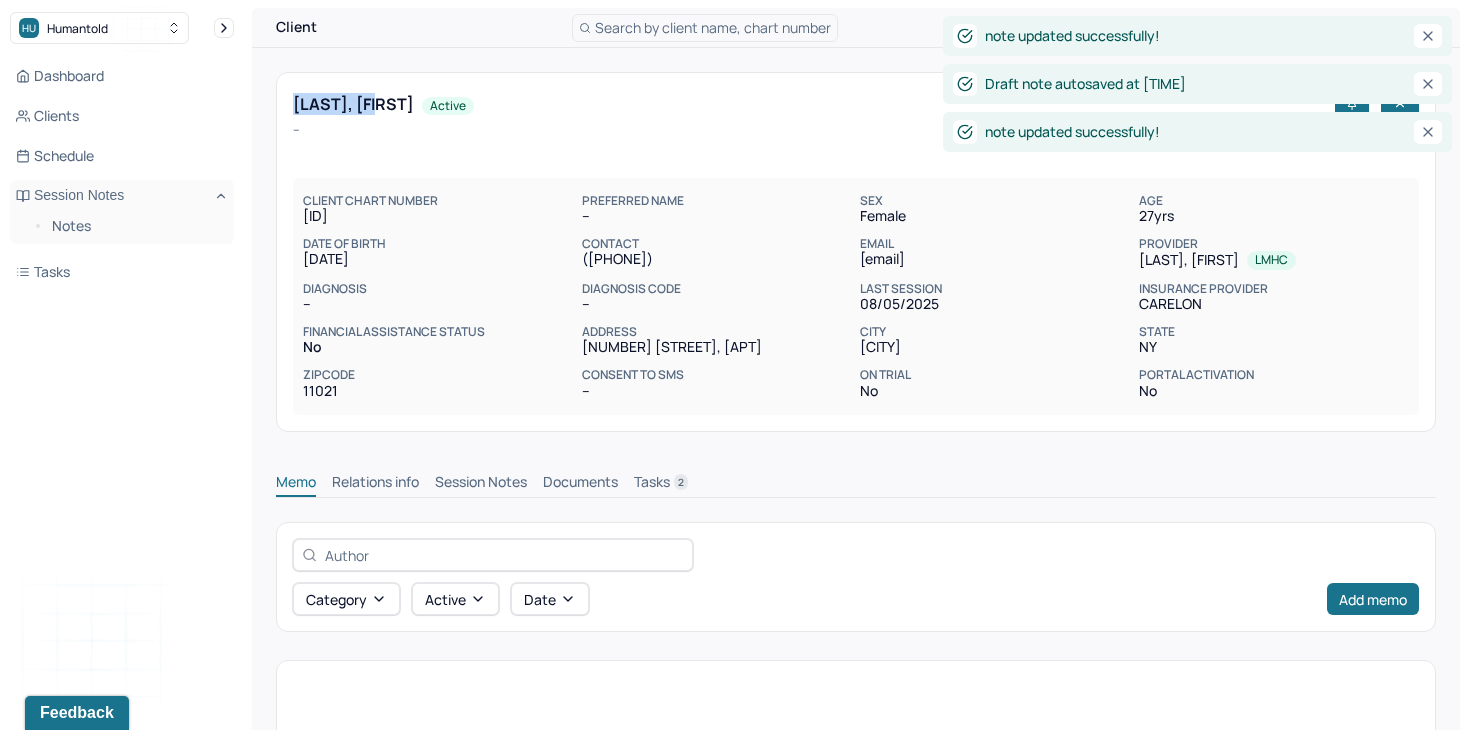 click on "[LAST], [FIRST]" at bounding box center [353, 104] 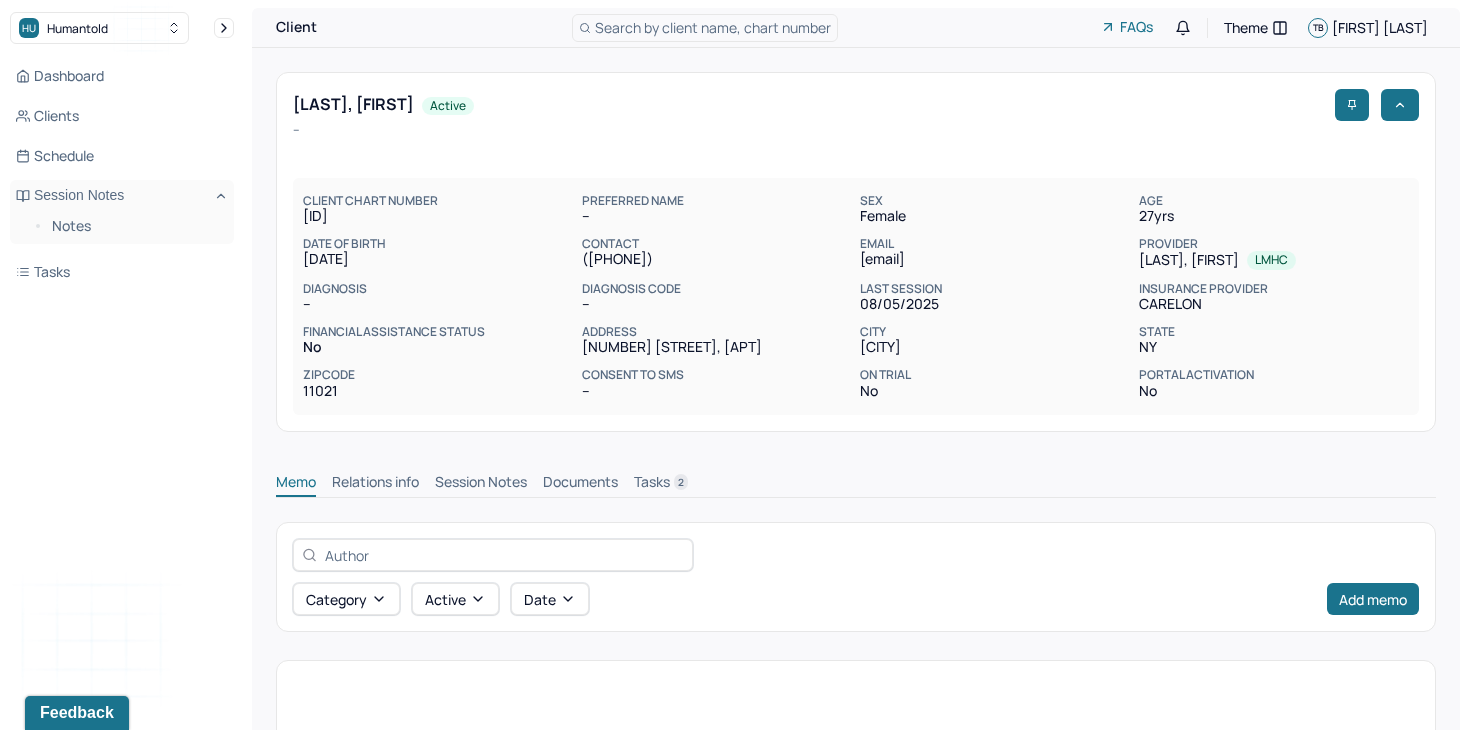 click on "[EMAIL]" at bounding box center (995, 259) 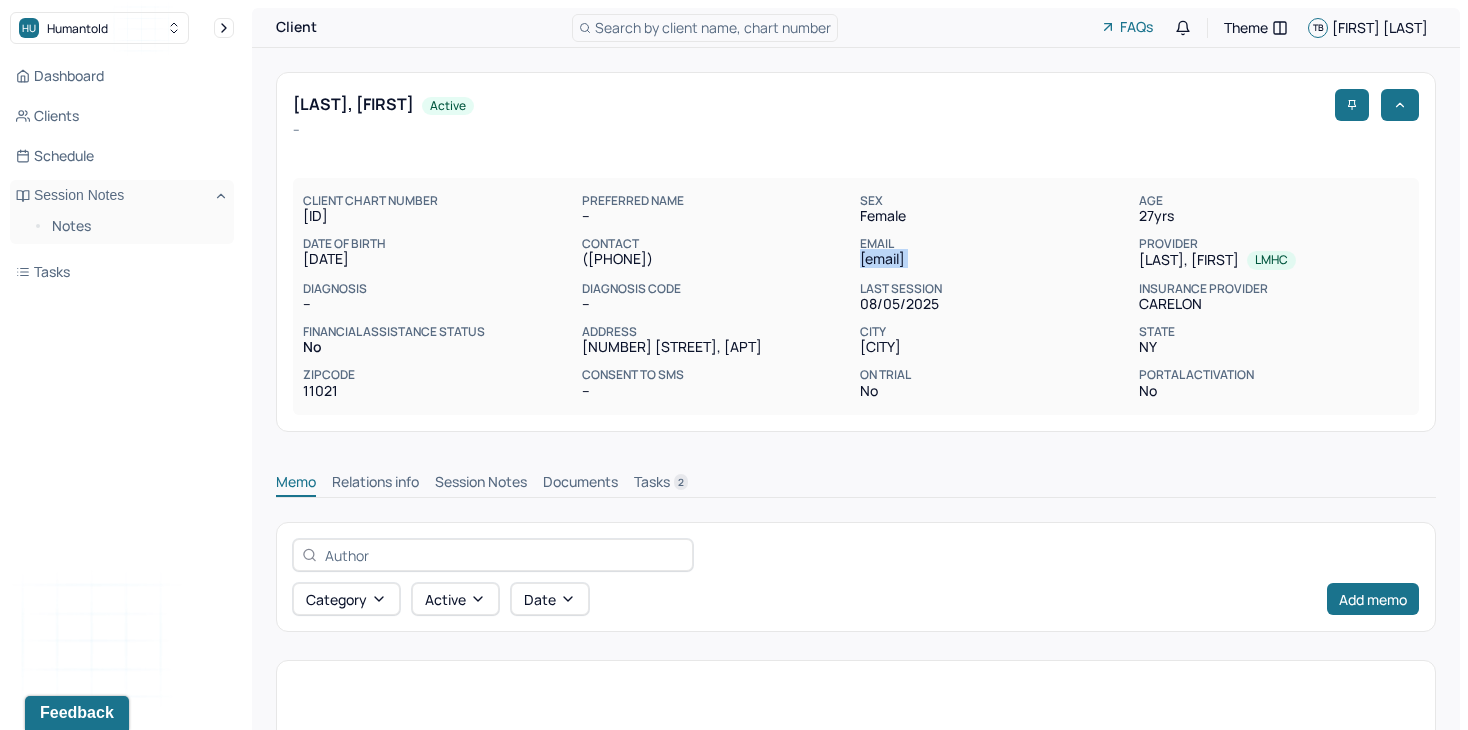 click on "[EMAIL]" at bounding box center [995, 259] 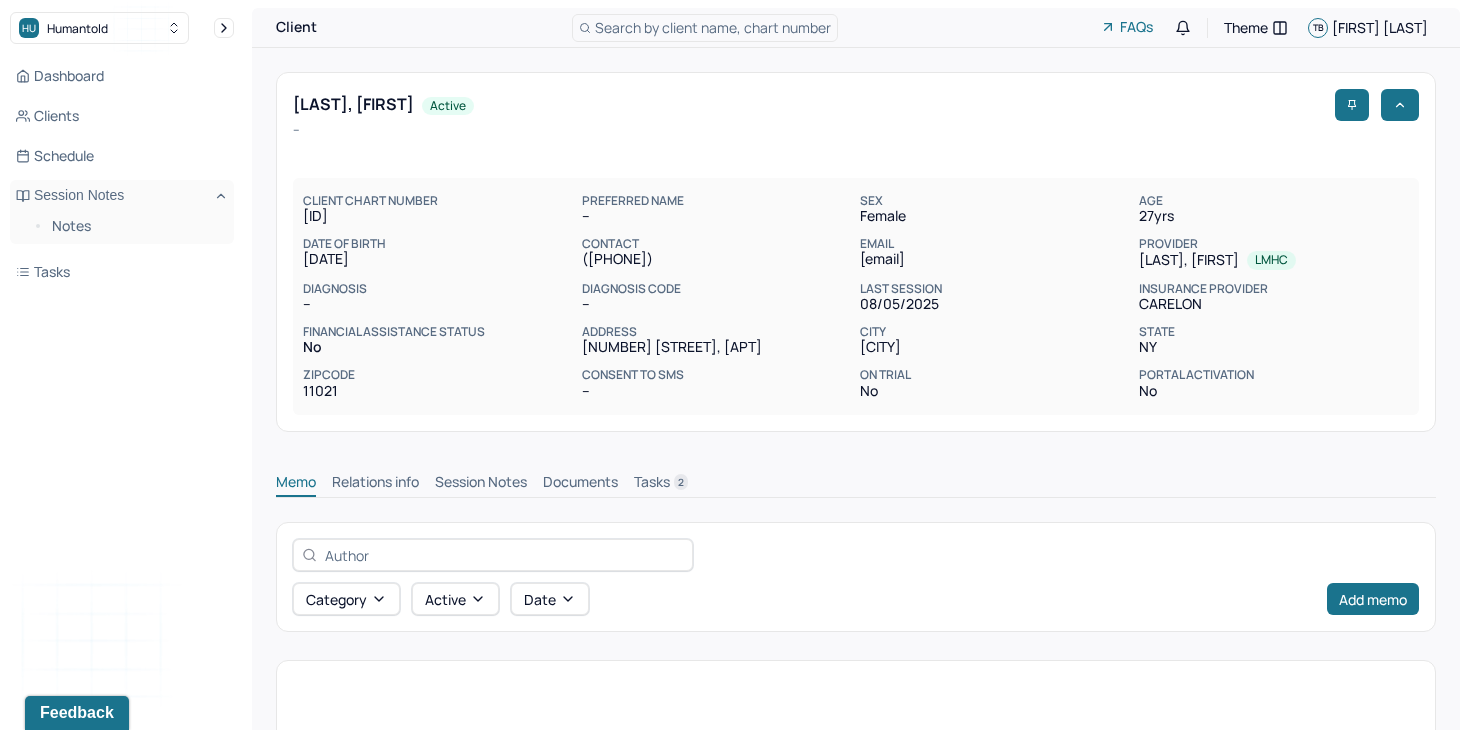 click on "CLIENT CHART NUMBER [ID] PREFERRED NAME -- SEX female AGE [AGE] yrs DATE OF BIRTH [DATE] CONTACT [PHONE] EMAIL [EMAIL] PROVIDER [LAST], [FIRST] LMHC DIAGNOSIS -- DIAGNOSIS CODE -- LAST SESSION [DATE] insurance provider CARELON FINANCIAL ASSISTANCE STATUS no Address [NUMBER] [STREET], [APT] City [CITY] State [STATE] Zipcode [ZIPCODE] Consent to Sms -- On Trial No Portal Activation No" at bounding box center [856, 297] 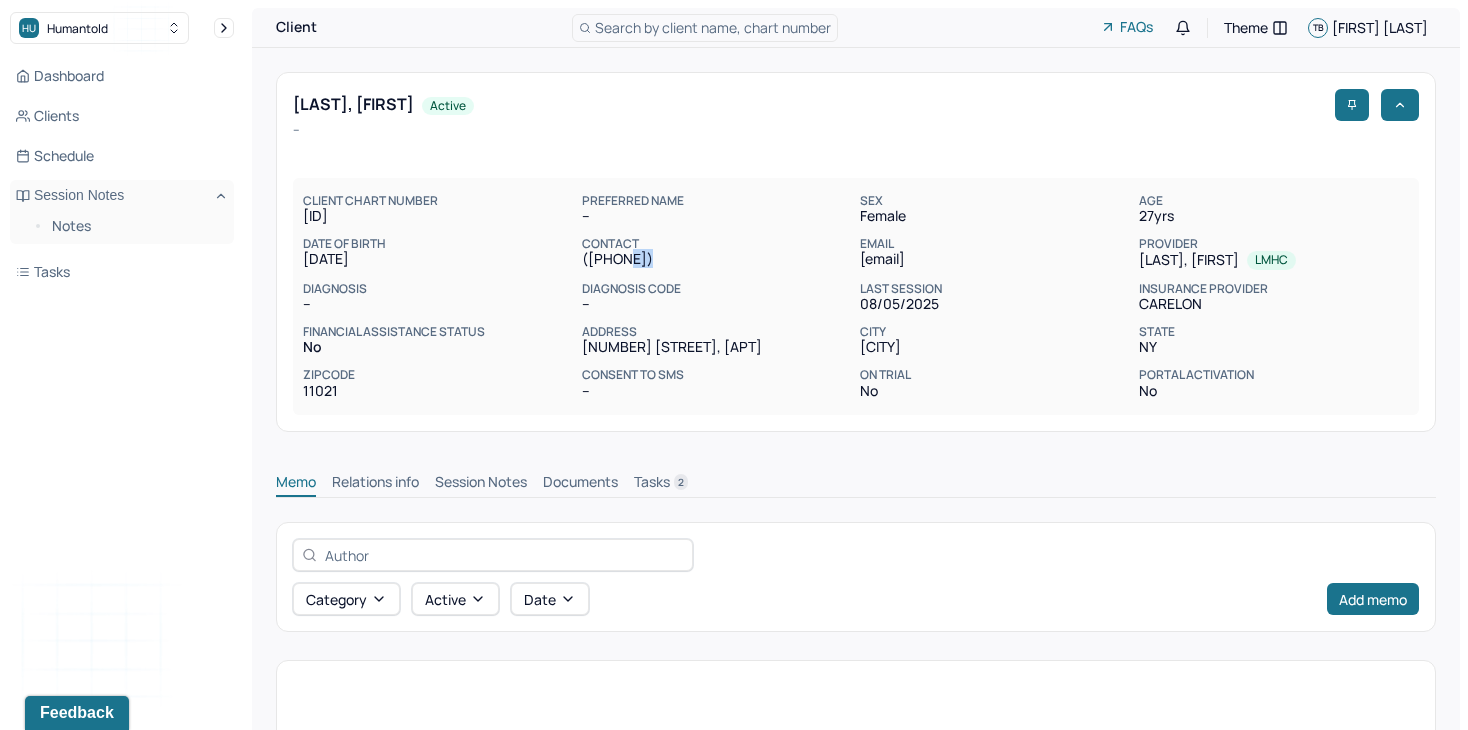click on "([PHONE])" at bounding box center (717, 259) 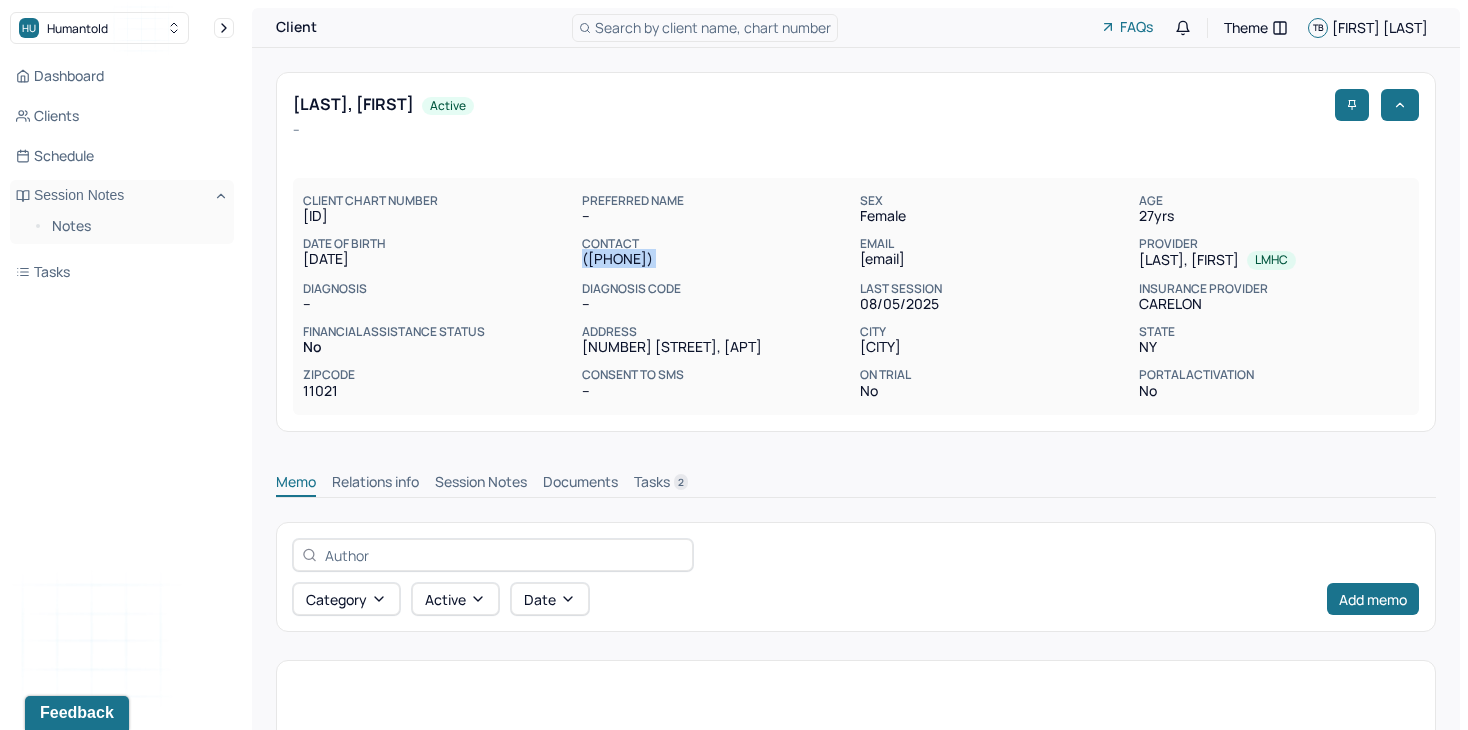 click on "([PHONE])" at bounding box center [717, 259] 